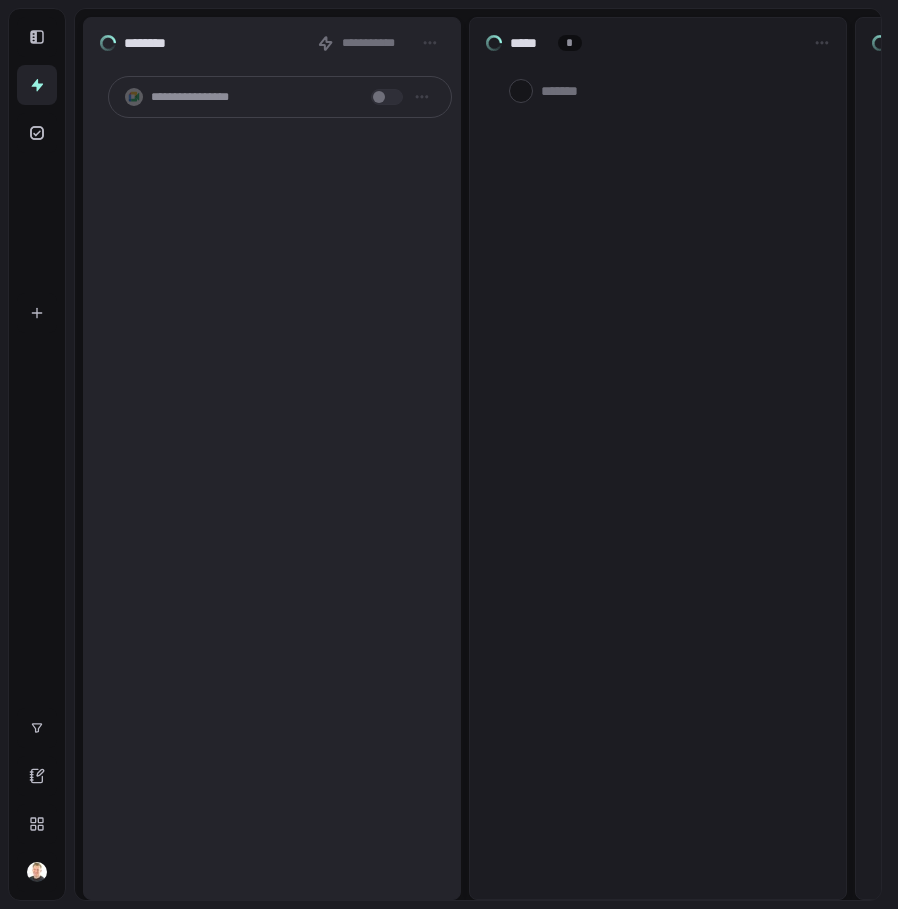 scroll, scrollTop: 0, scrollLeft: 0, axis: both 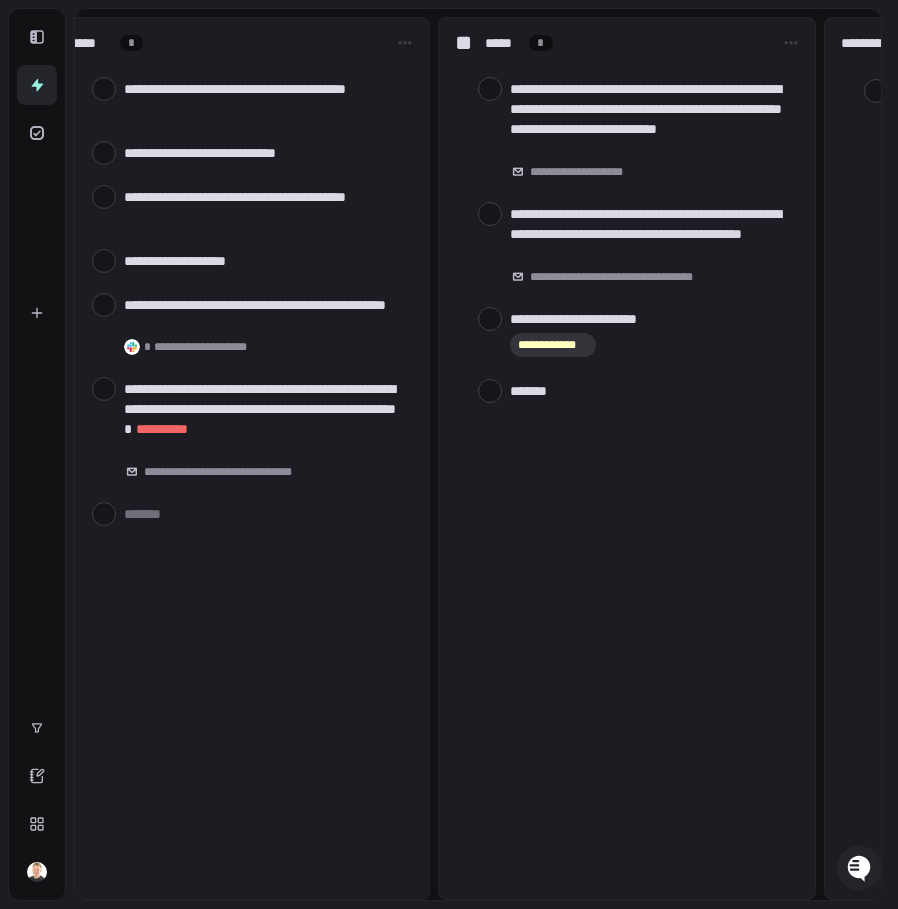 type on "*" 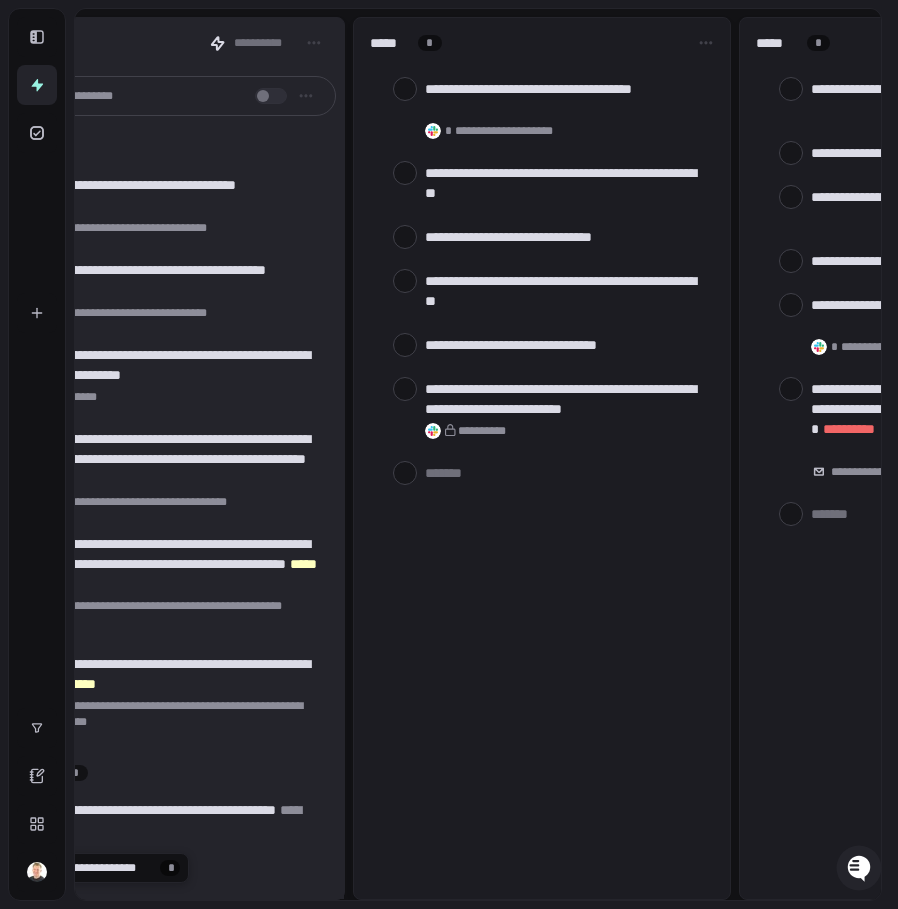 scroll, scrollTop: 0, scrollLeft: 0, axis: both 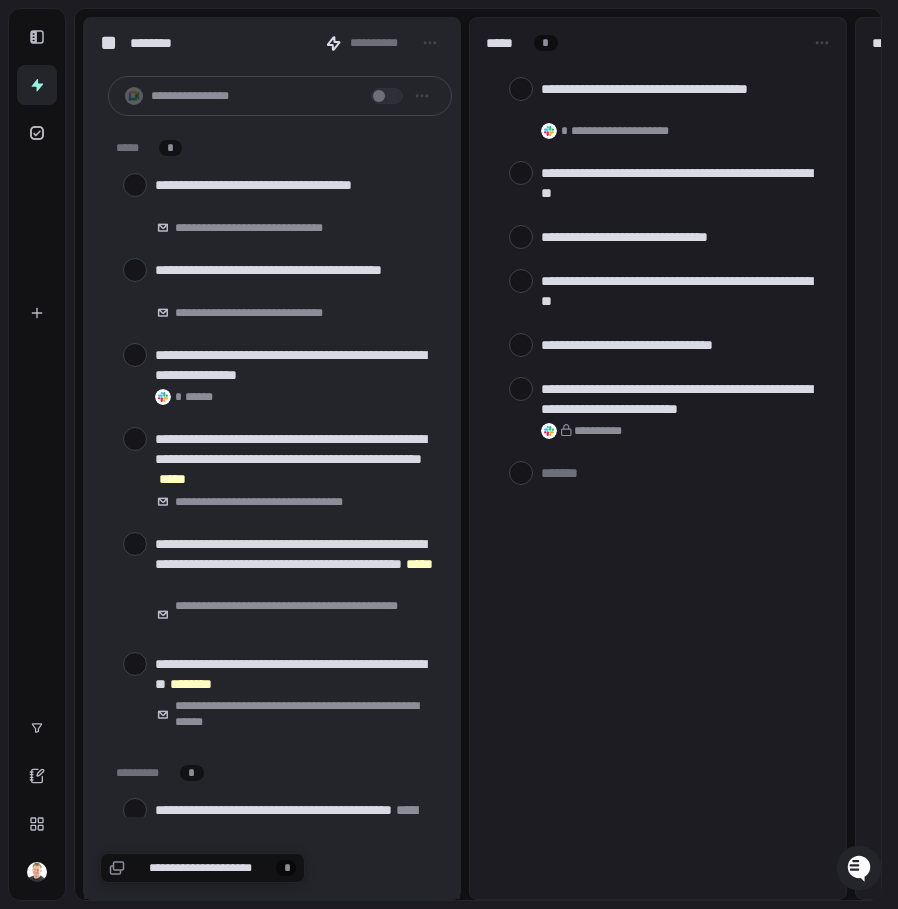 click on "**********" at bounding box center (658, 458) 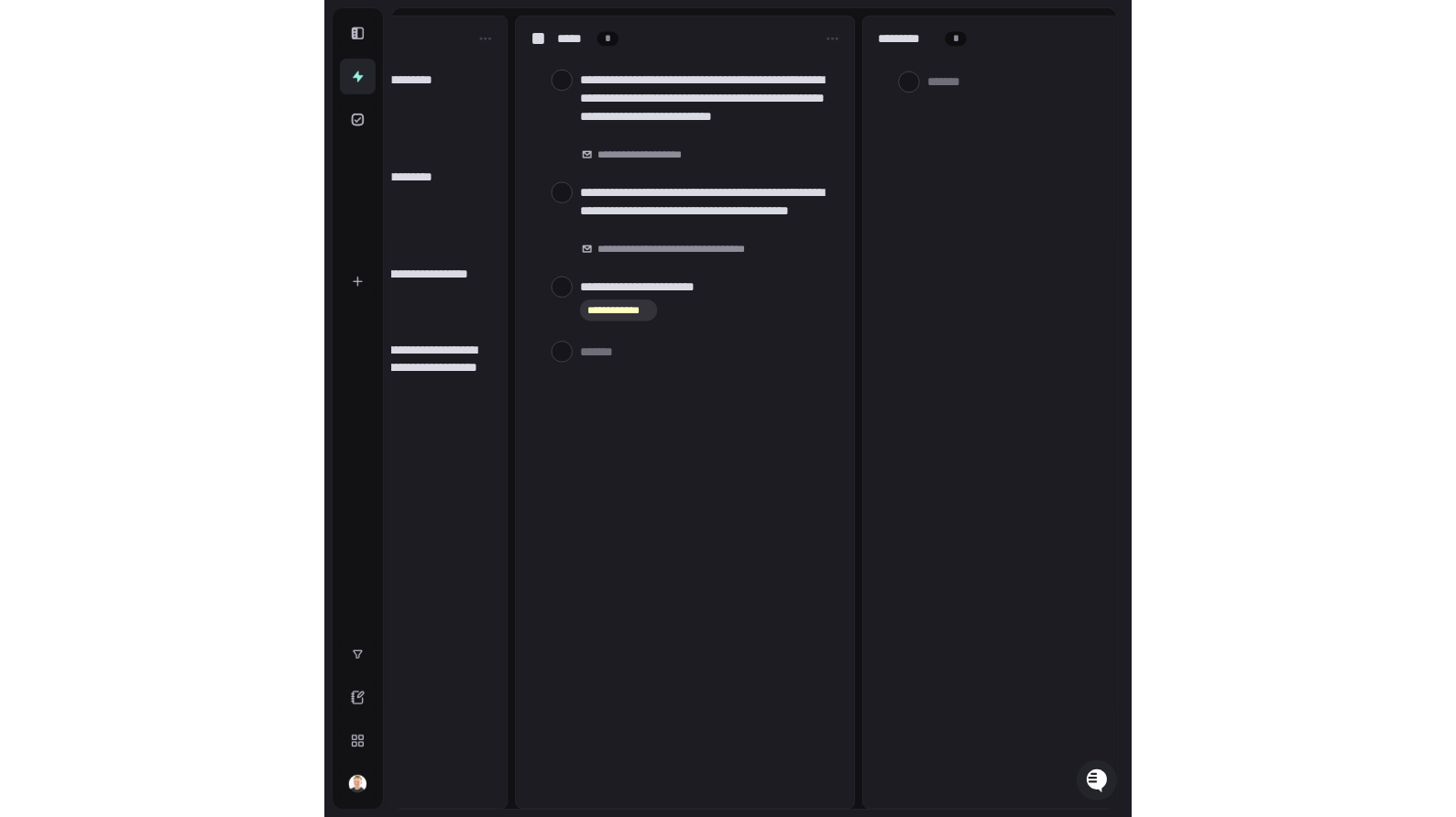 scroll, scrollTop: 0, scrollLeft: 929, axis: horizontal 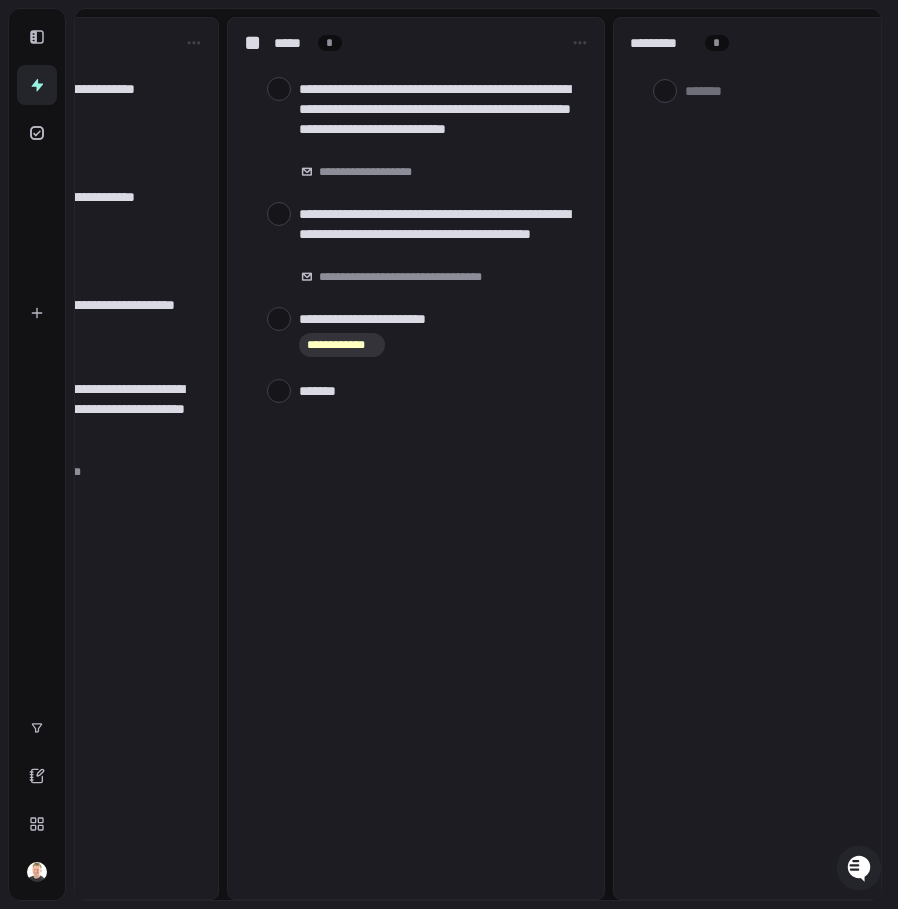 click at bounding box center (439, 390) 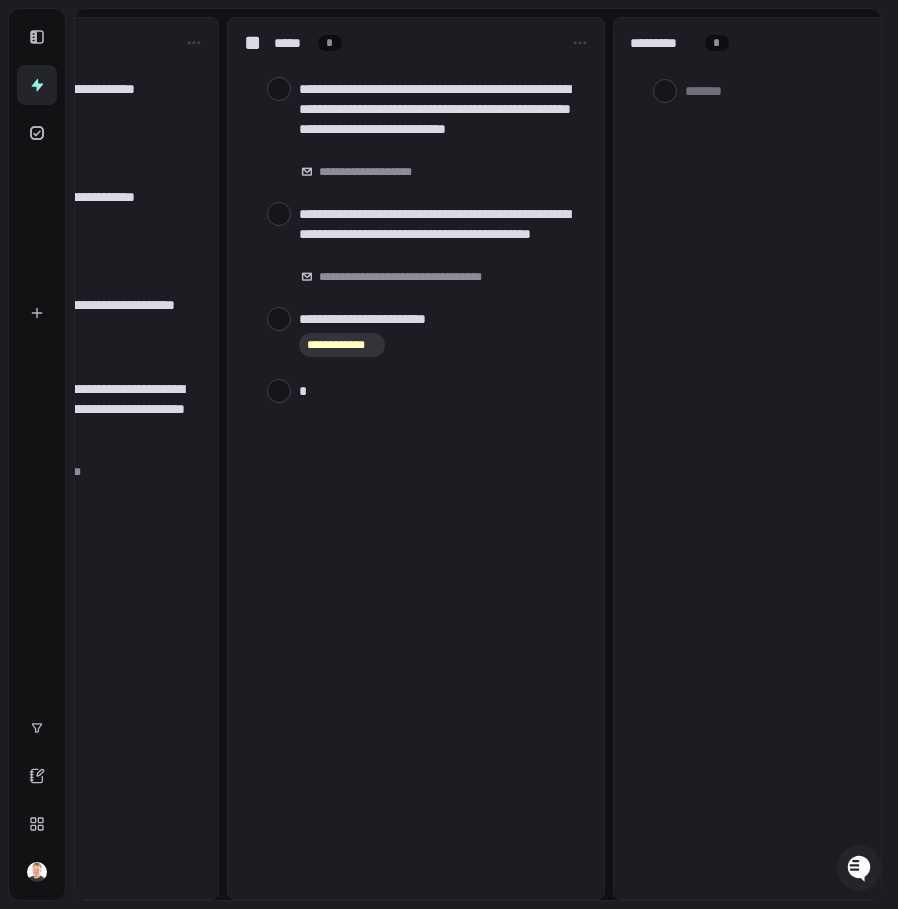 type on "**" 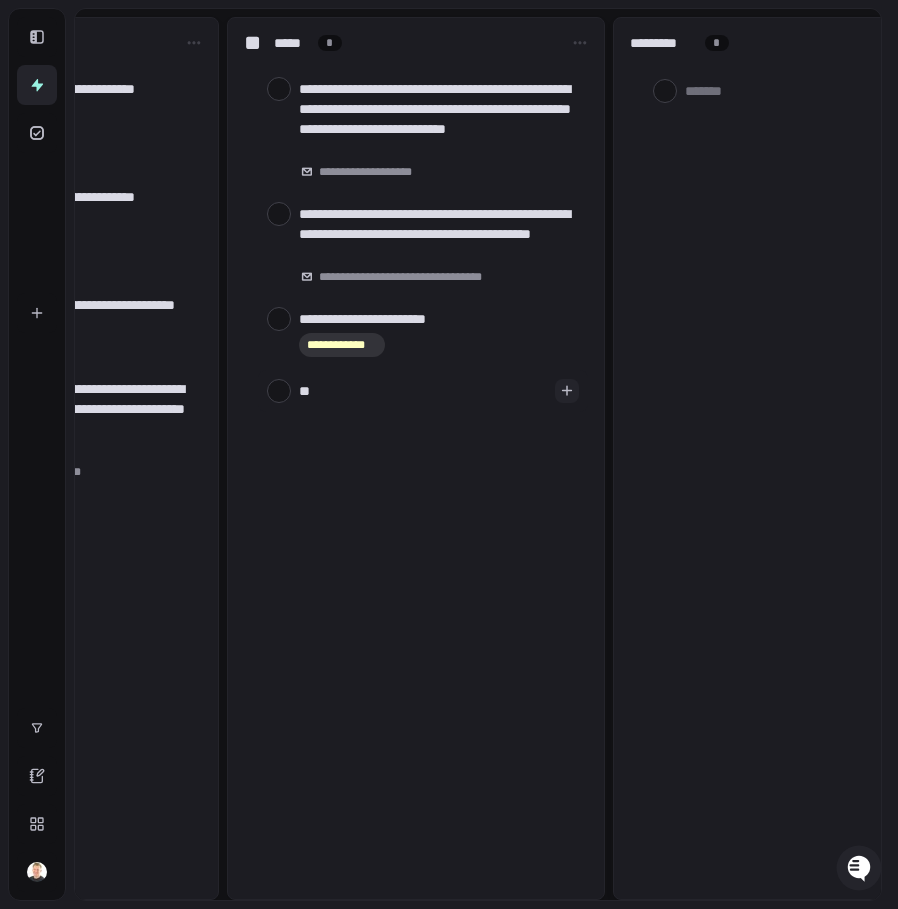 type on "***" 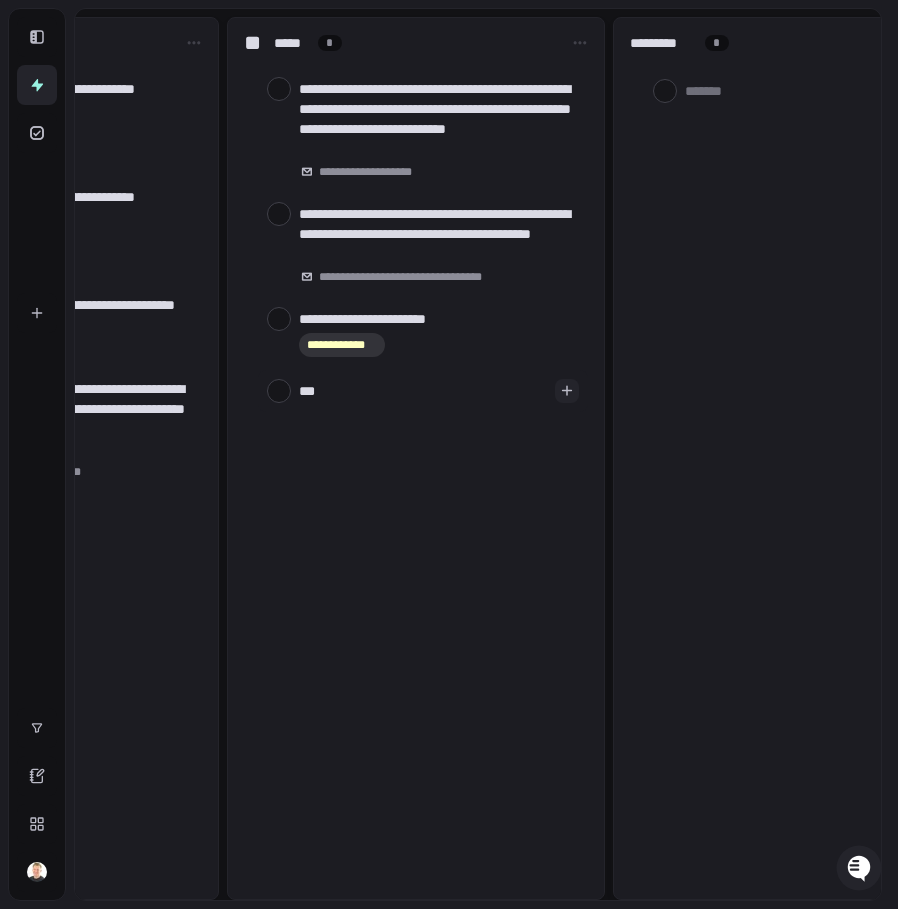 type on "****" 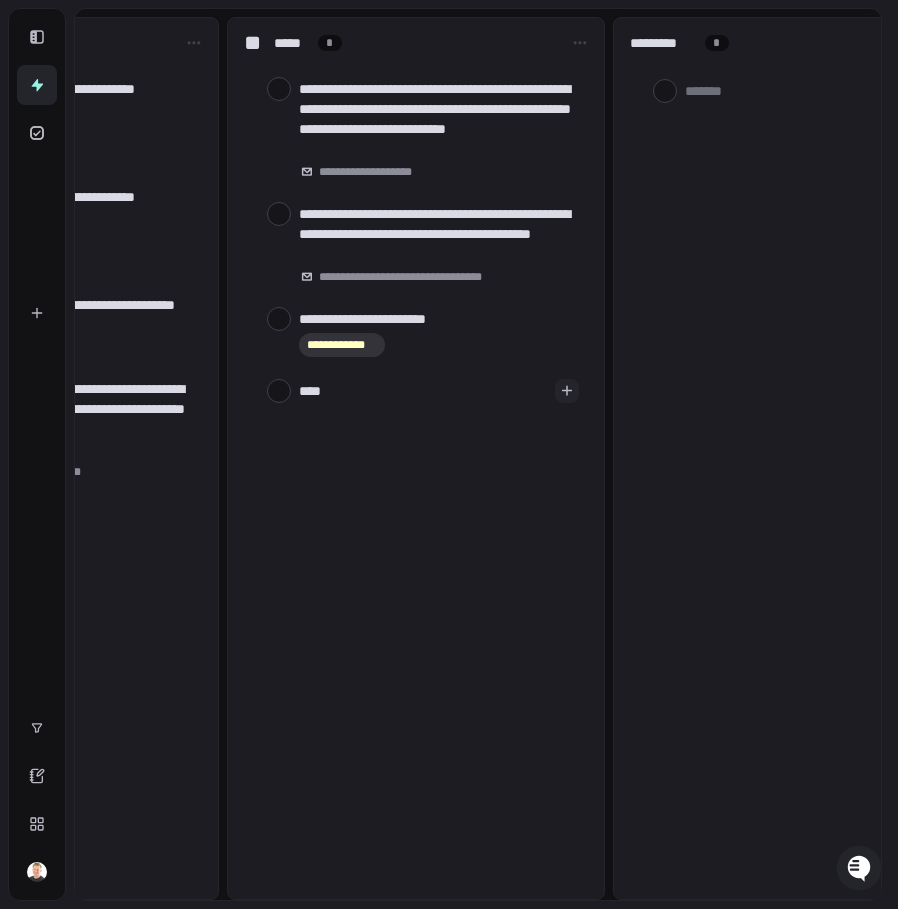 type on "****" 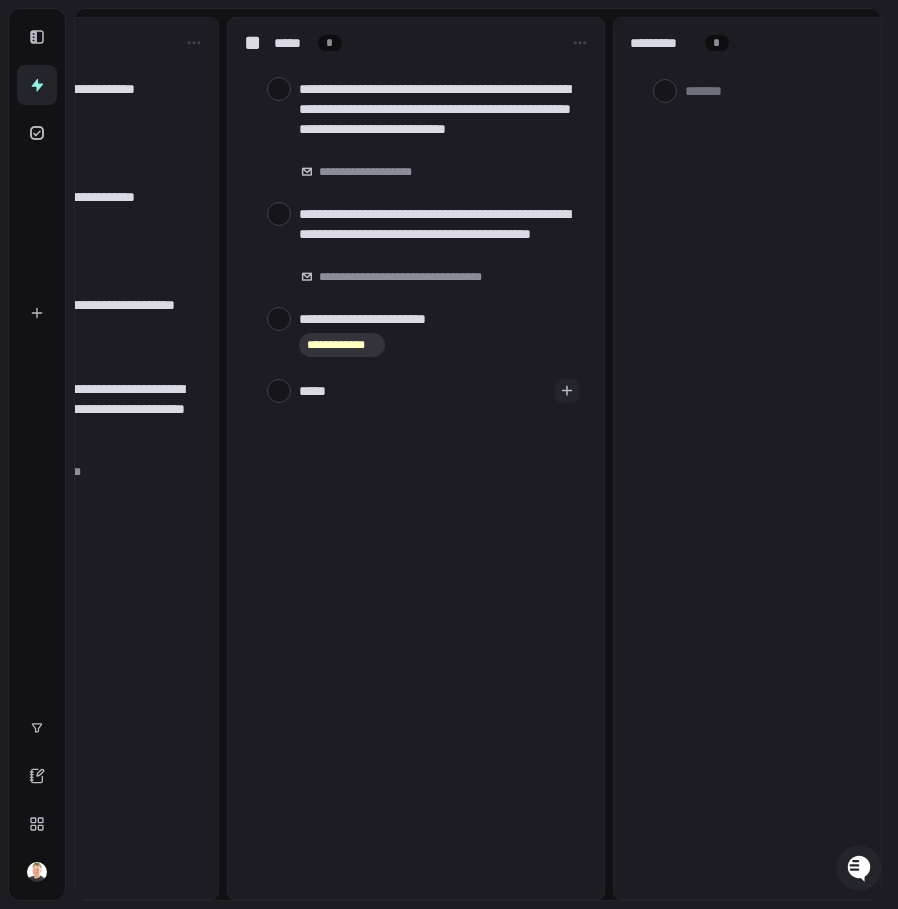 type on "******" 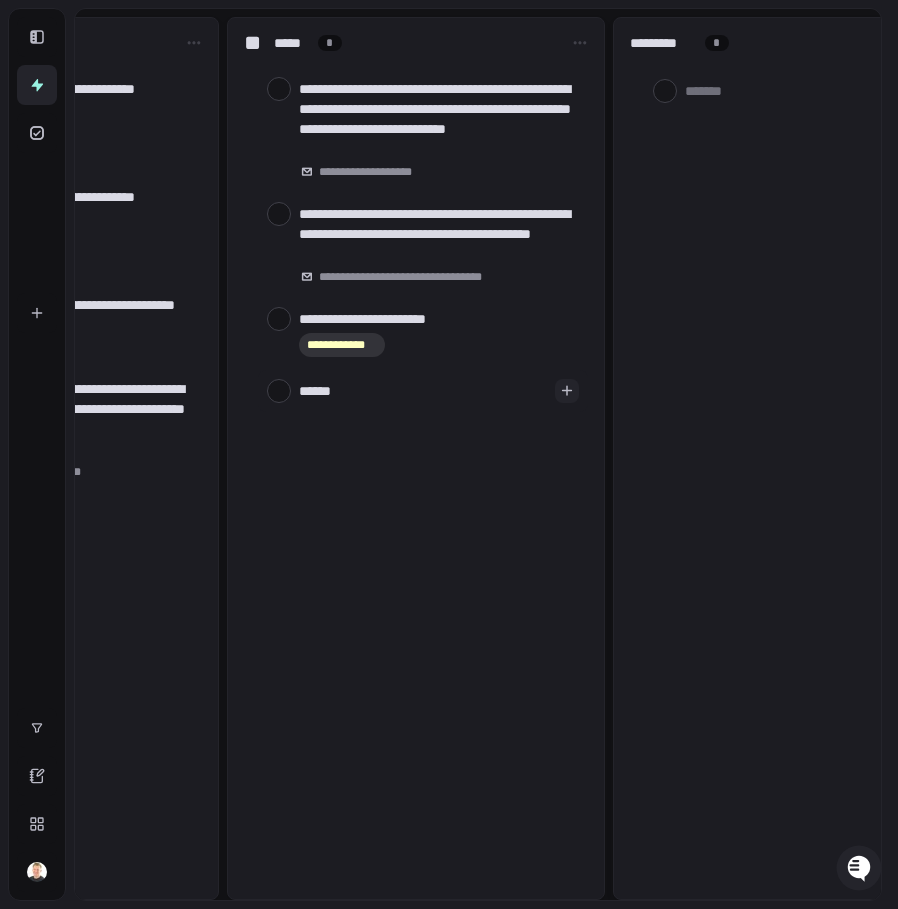 type on "*******" 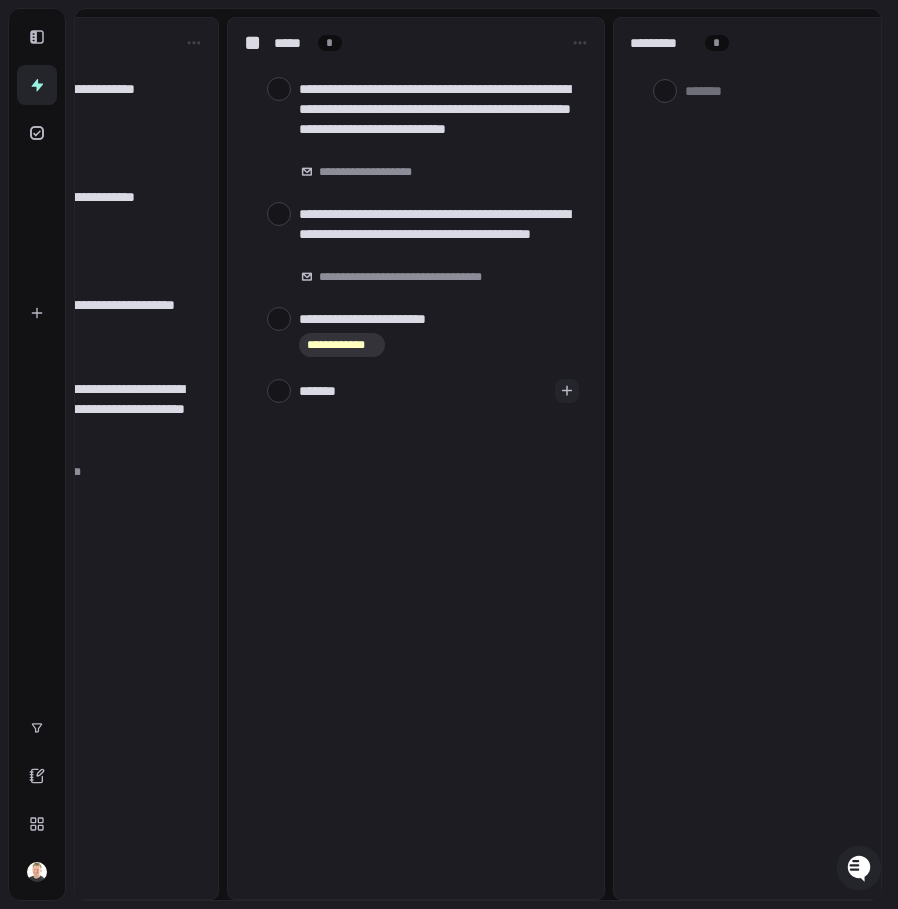 type on "********" 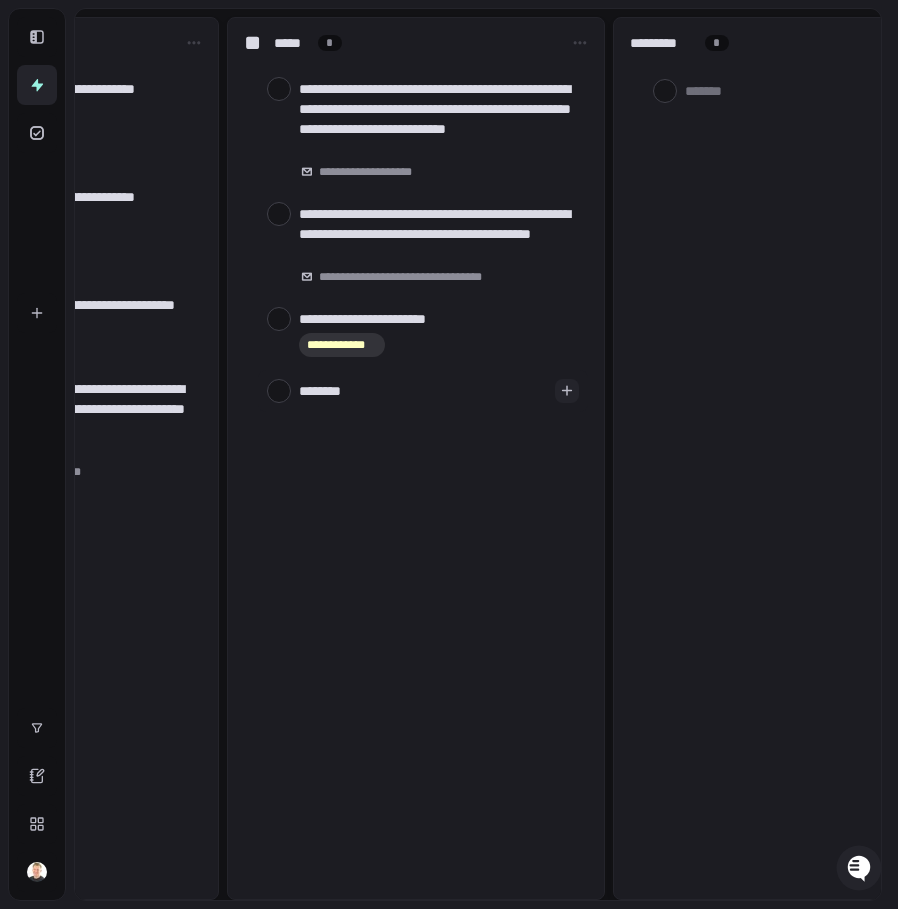 type on "*********" 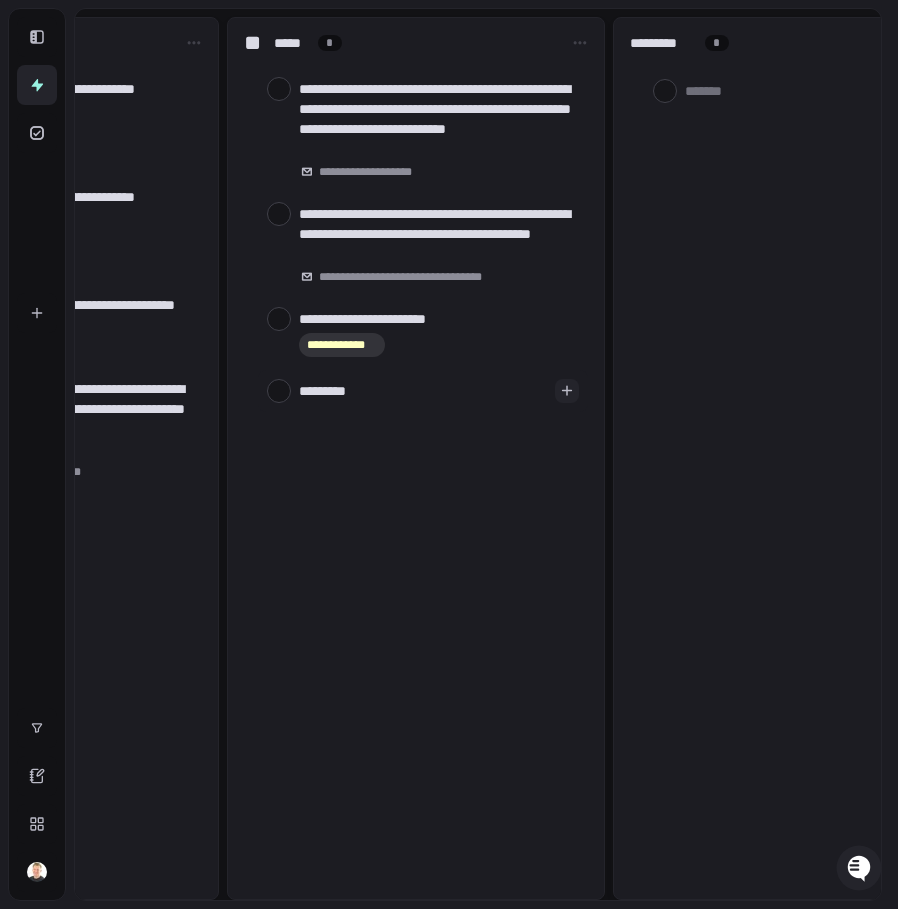 type on "**********" 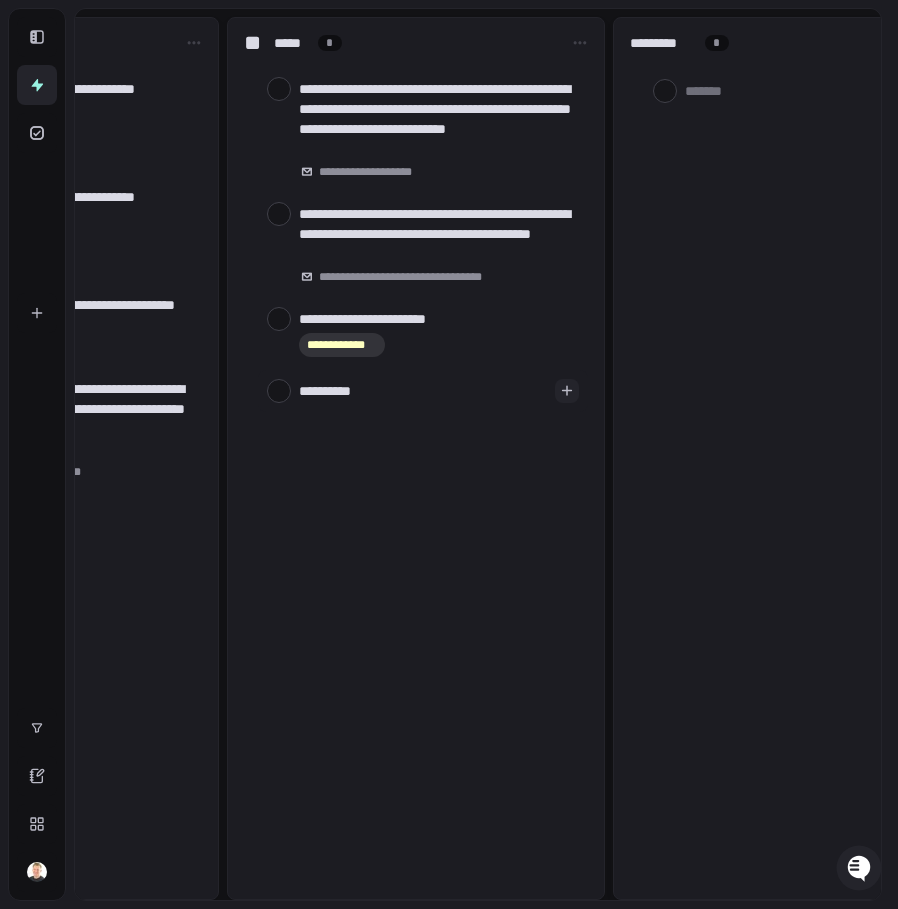 type on "**********" 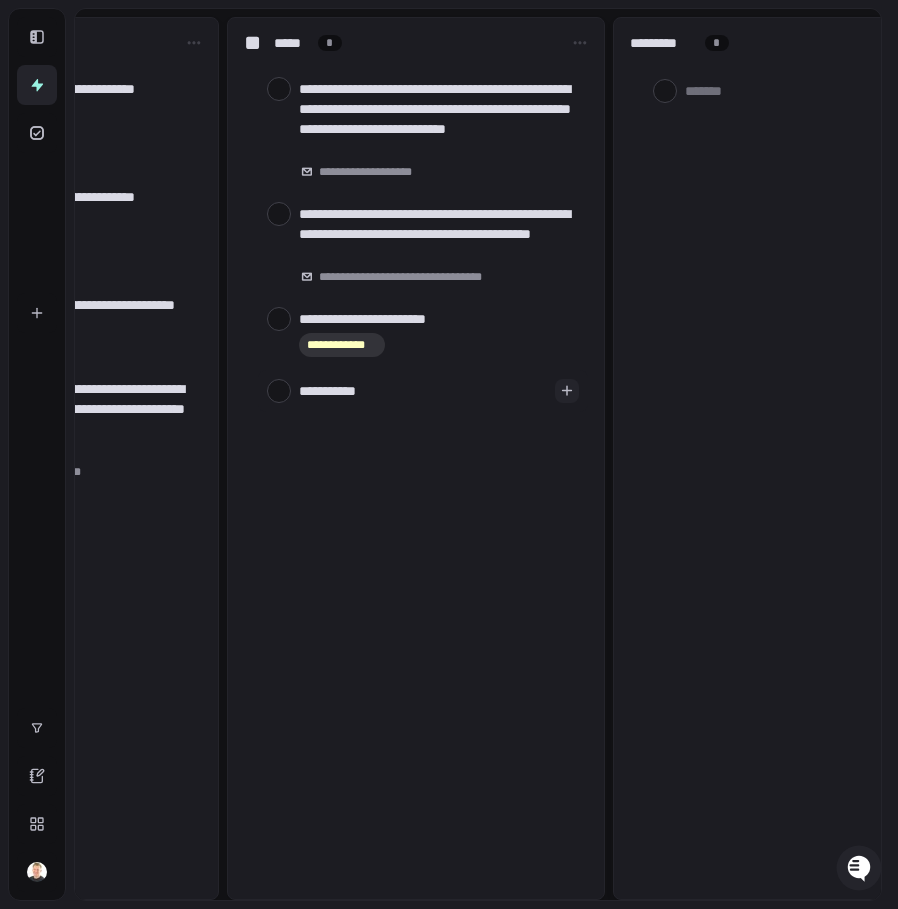 type on "**********" 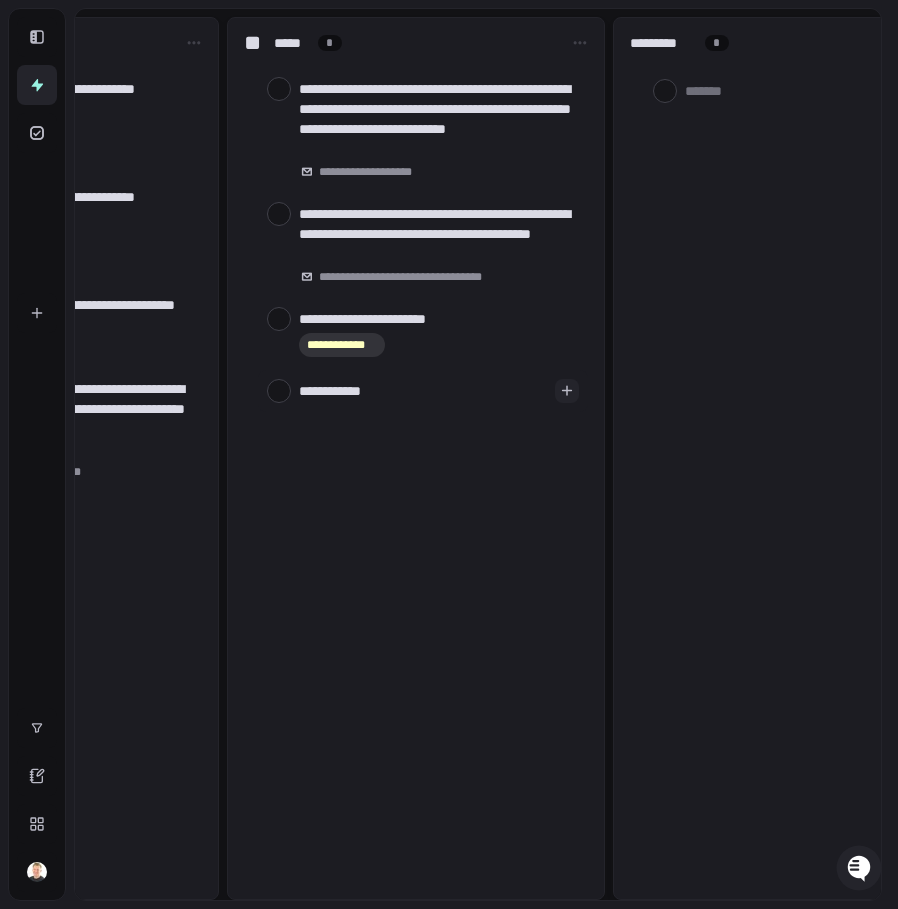 type on "**********" 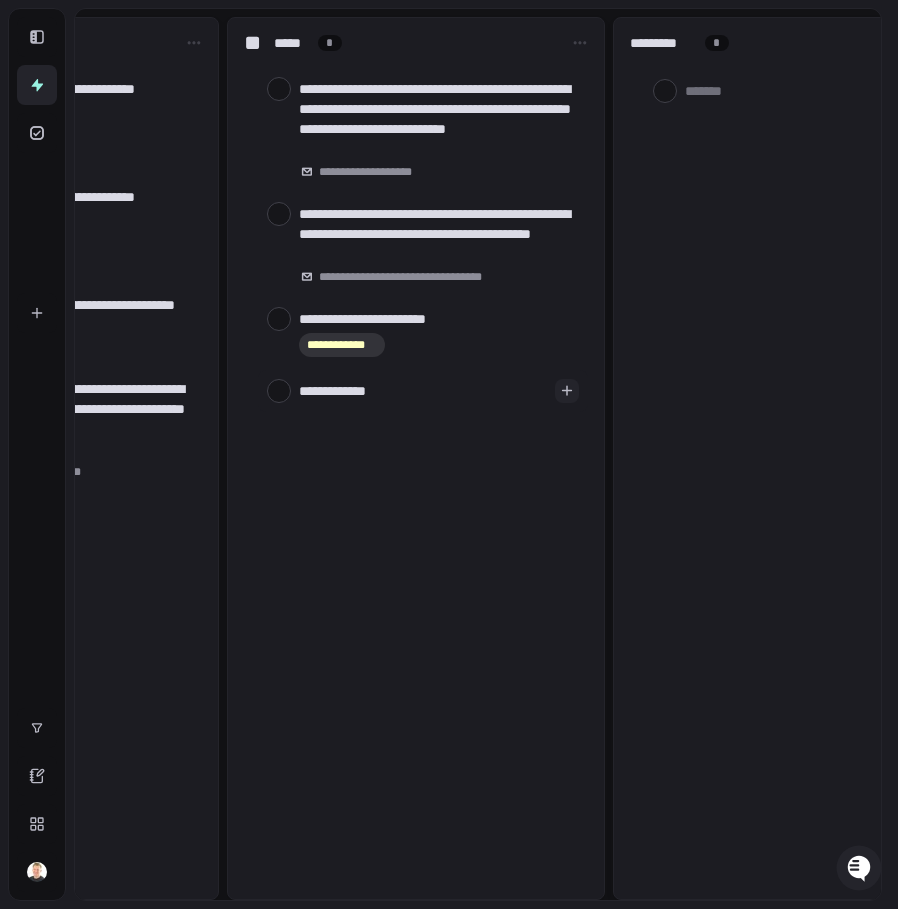 type on "**********" 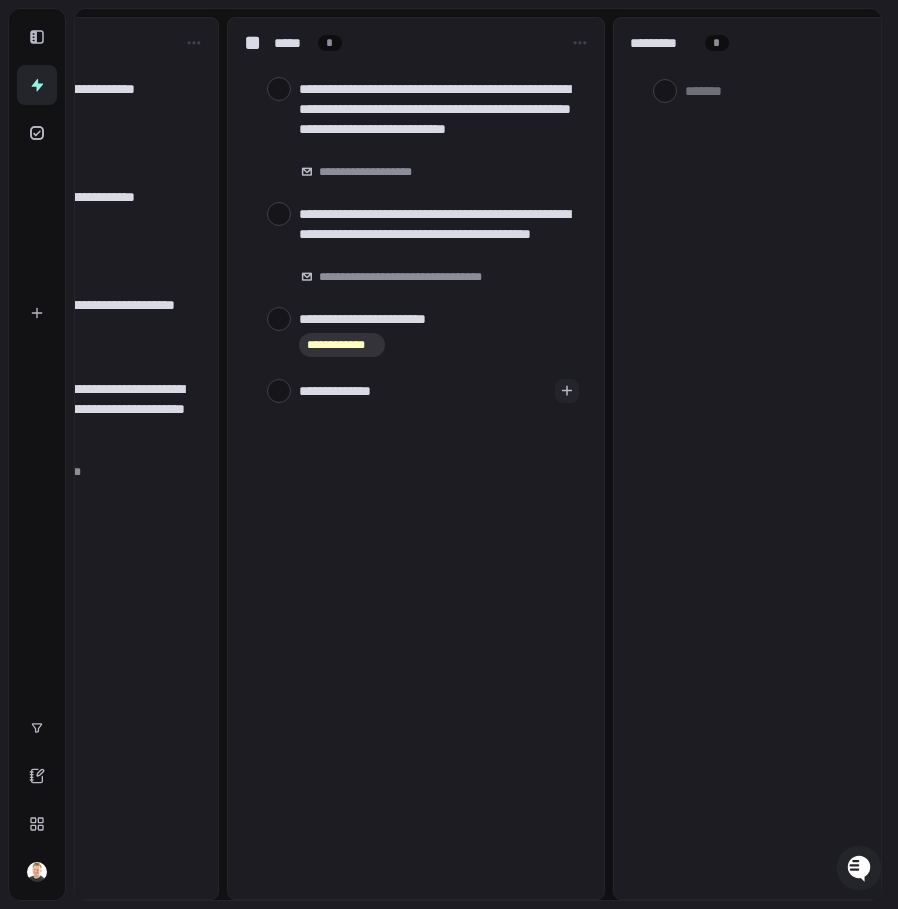 type on "**********" 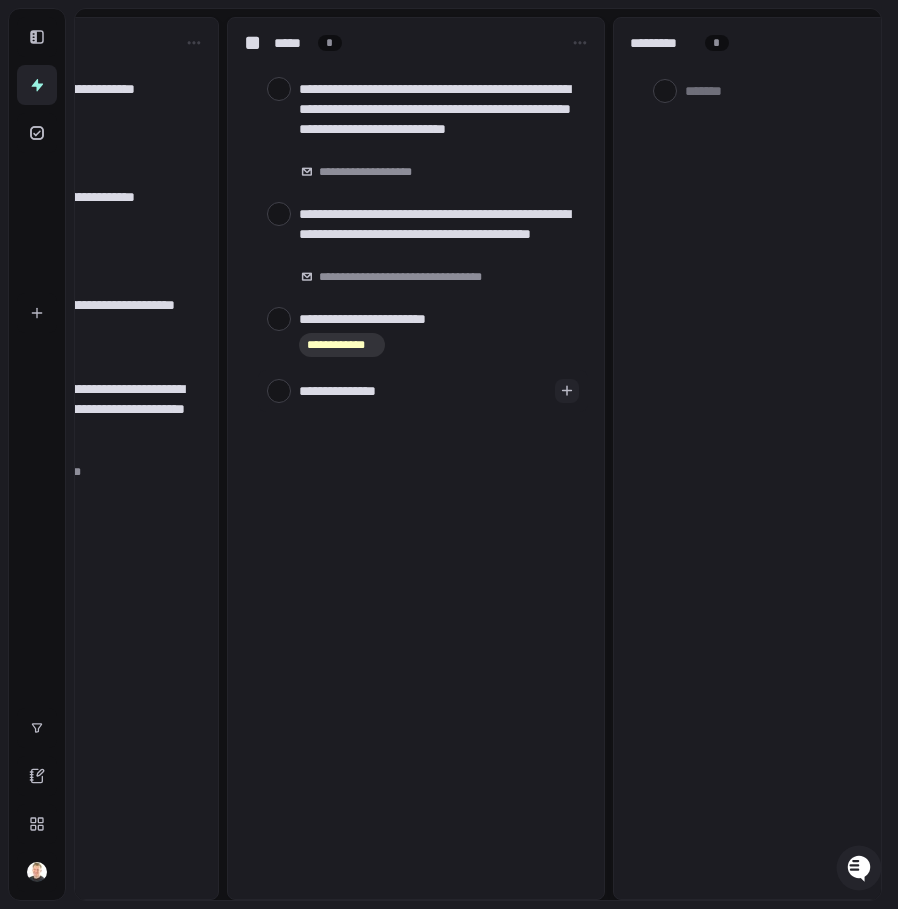 type on "**********" 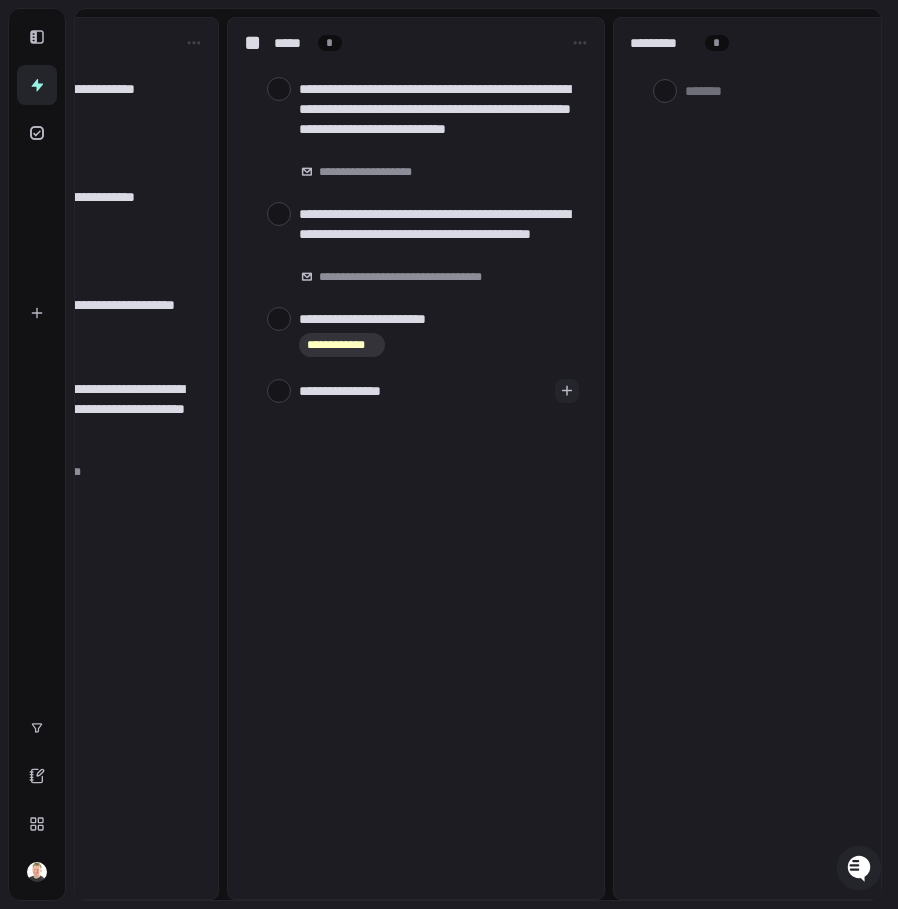 type on "**********" 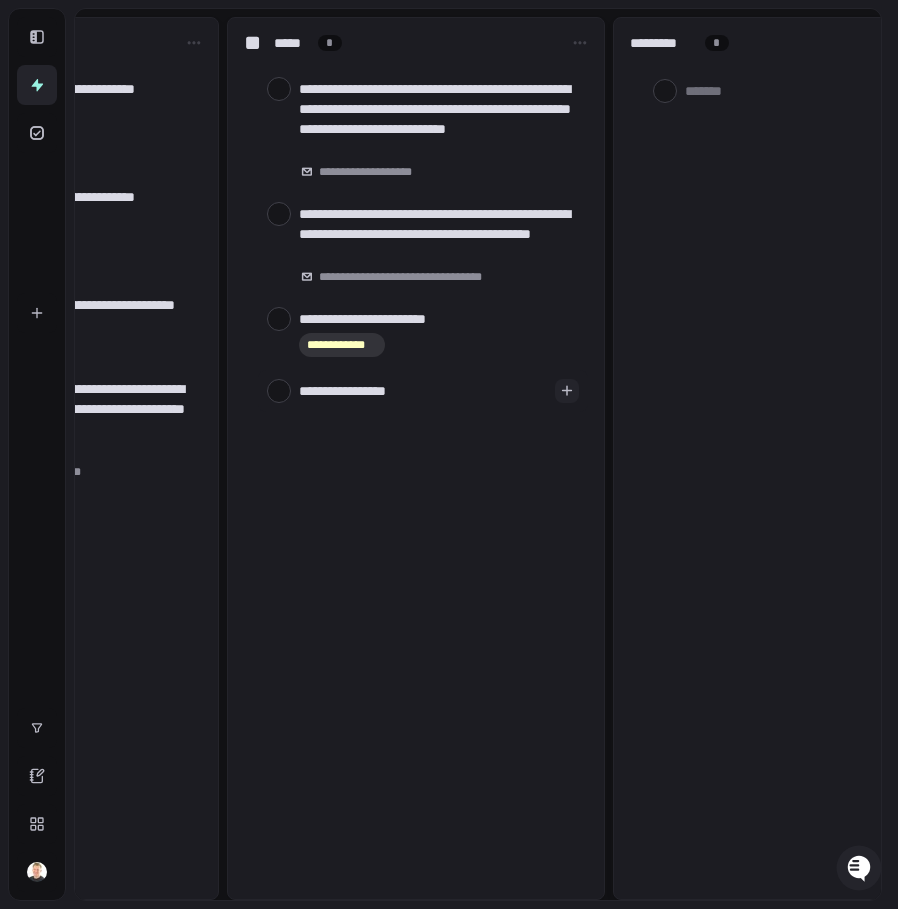 type on "*" 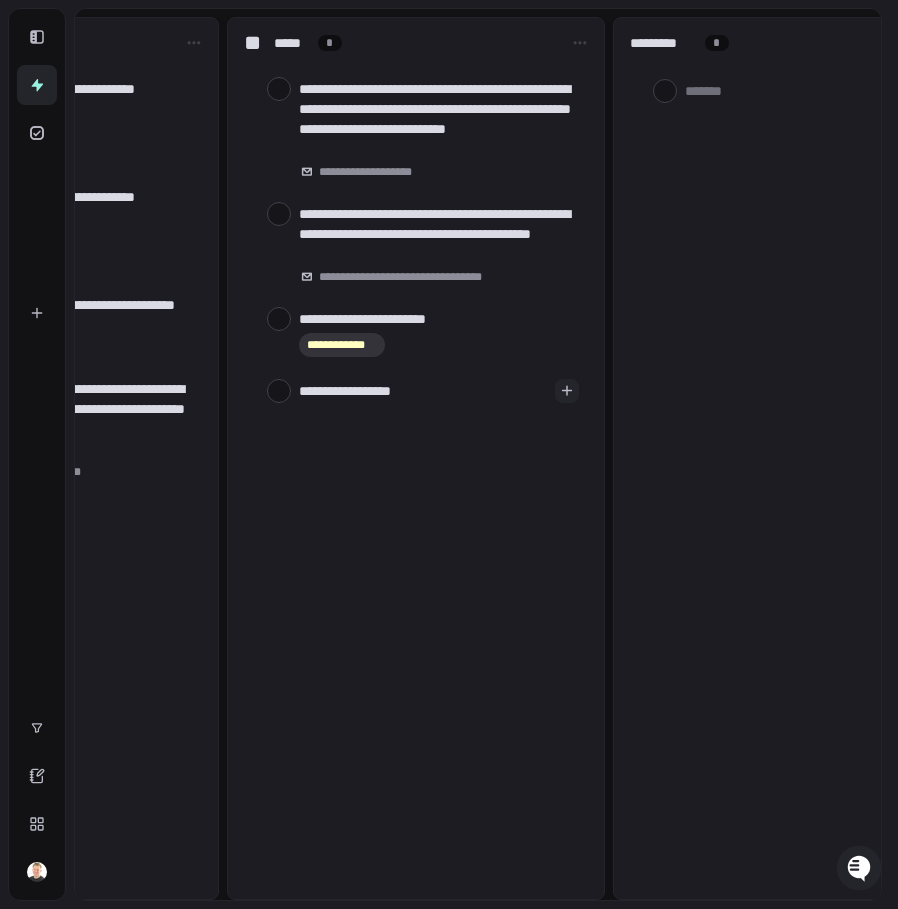 type on "**********" 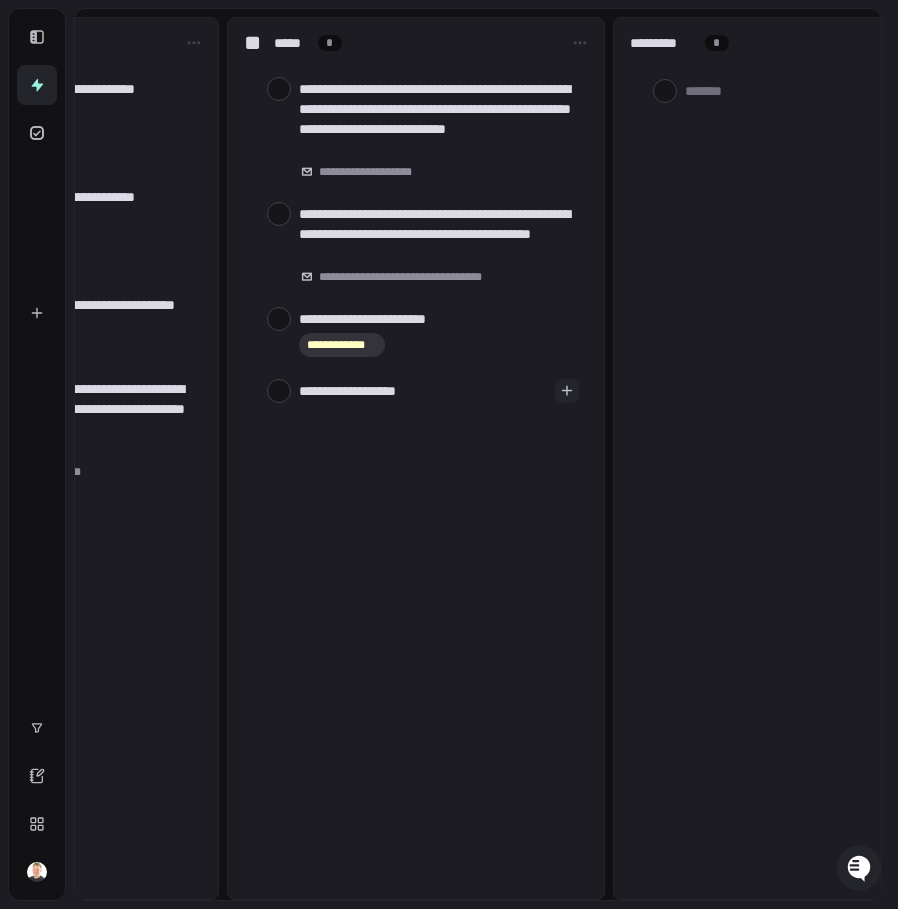 type on "**********" 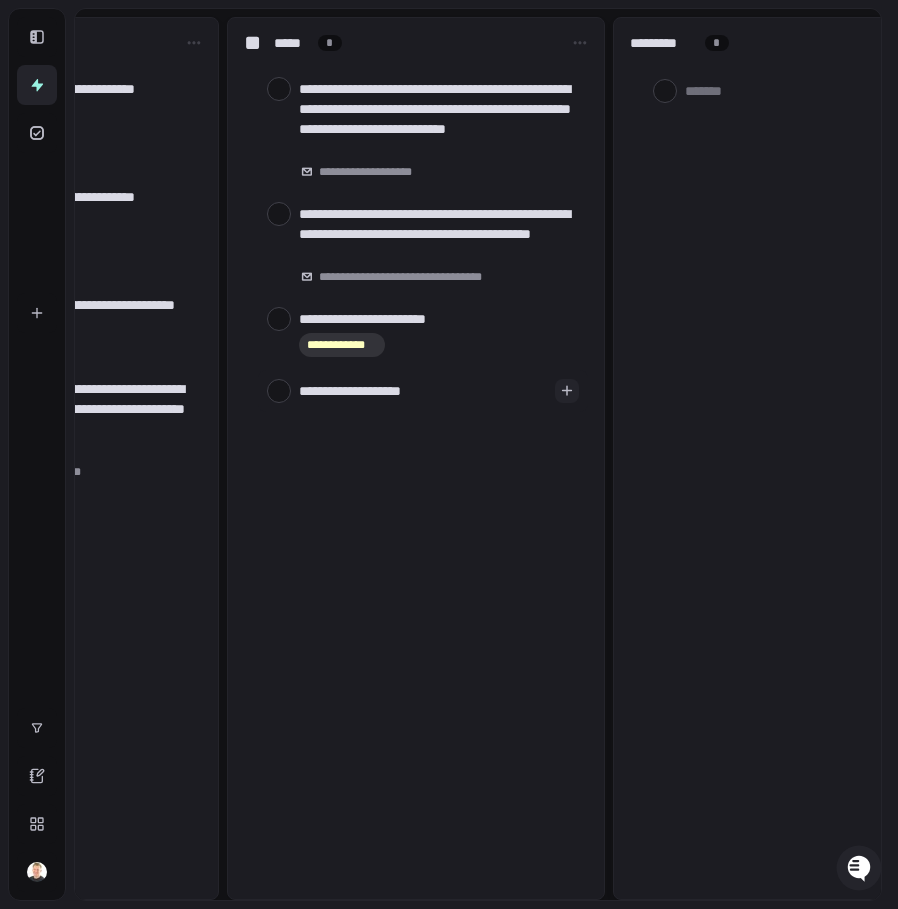 type on "**********" 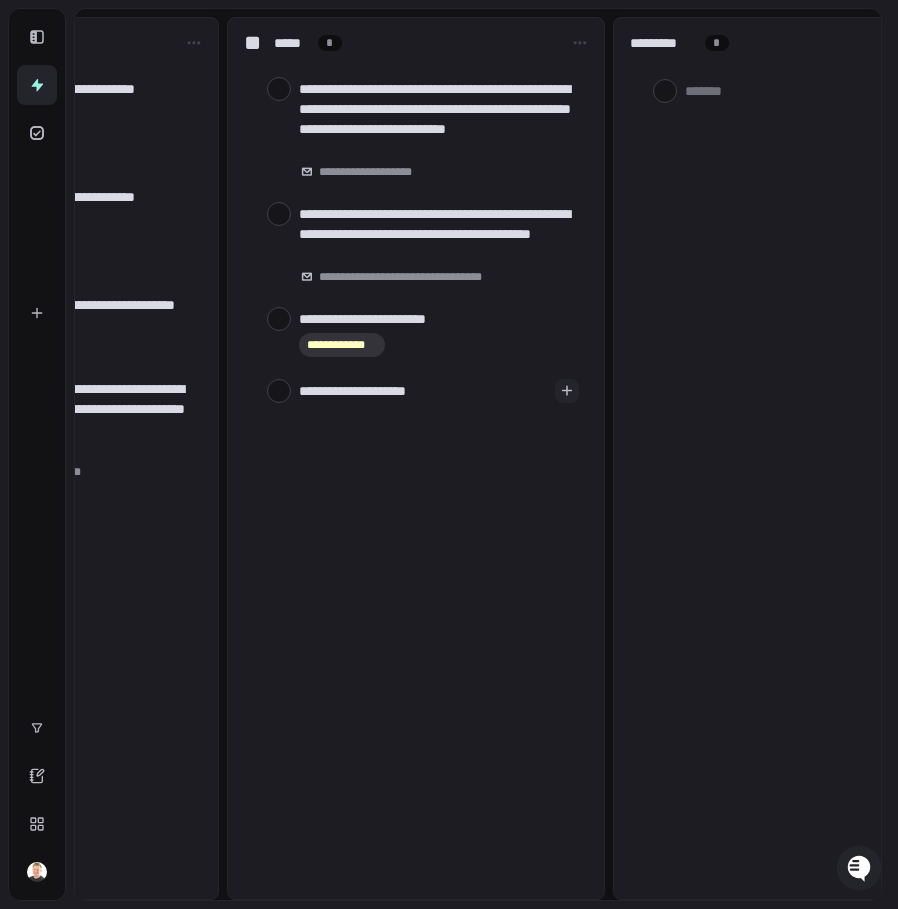 type on "**********" 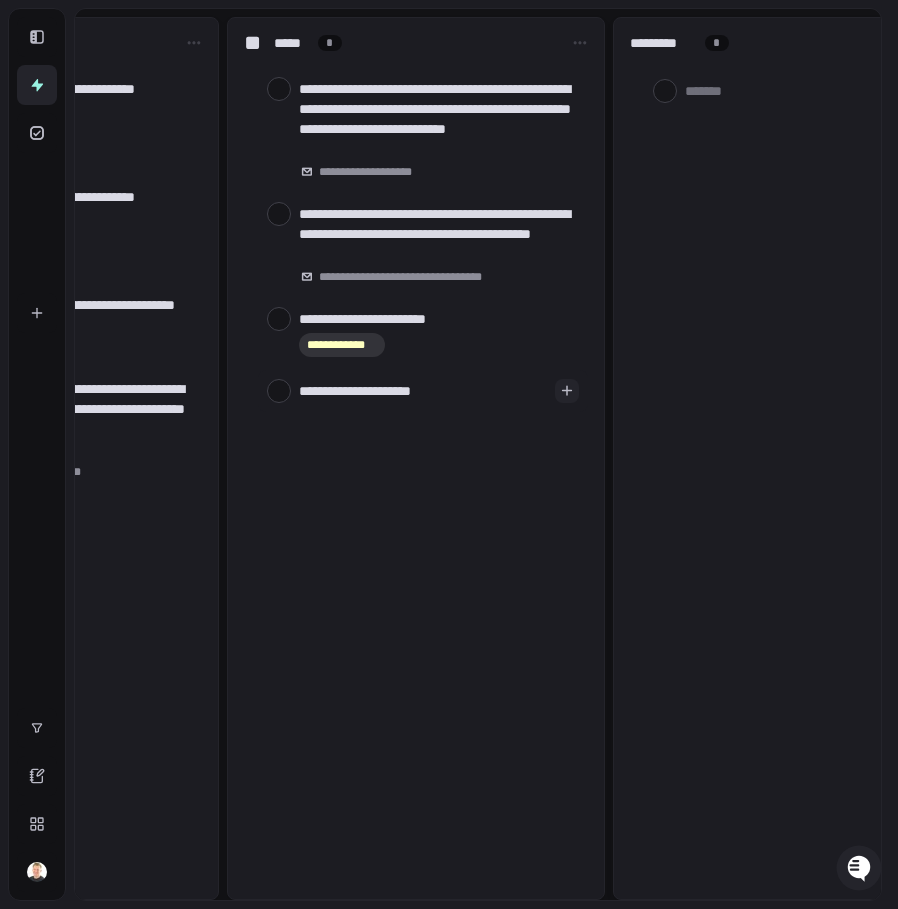 type on "**********" 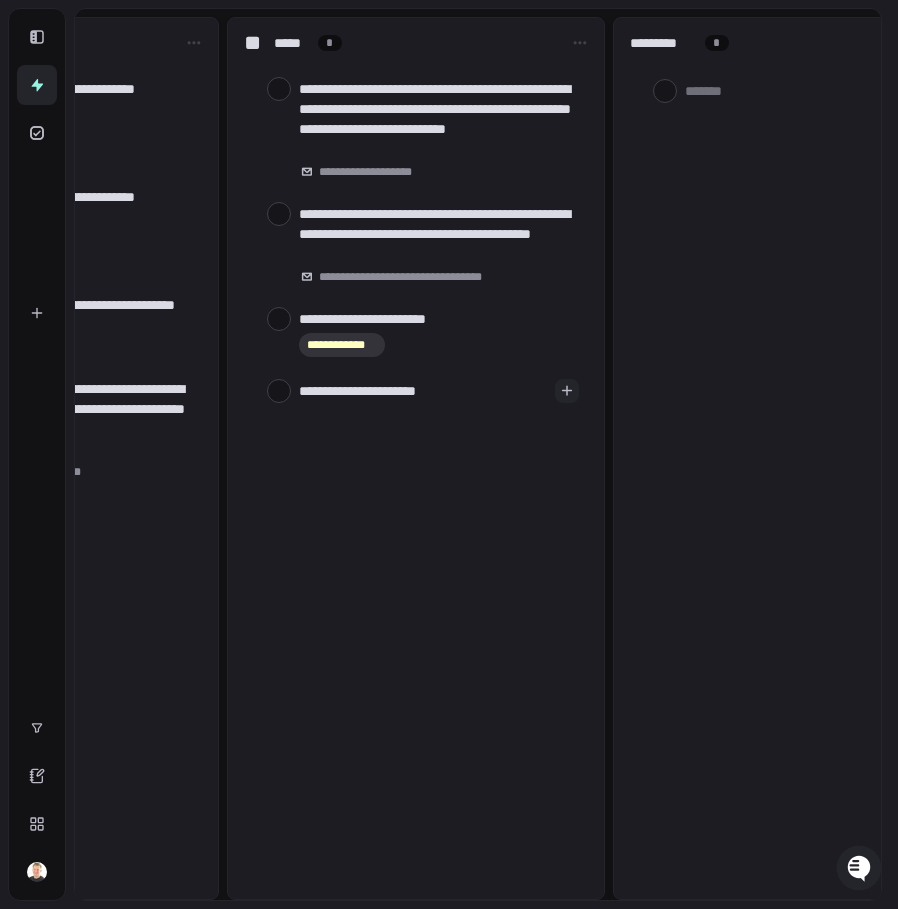 type on "**********" 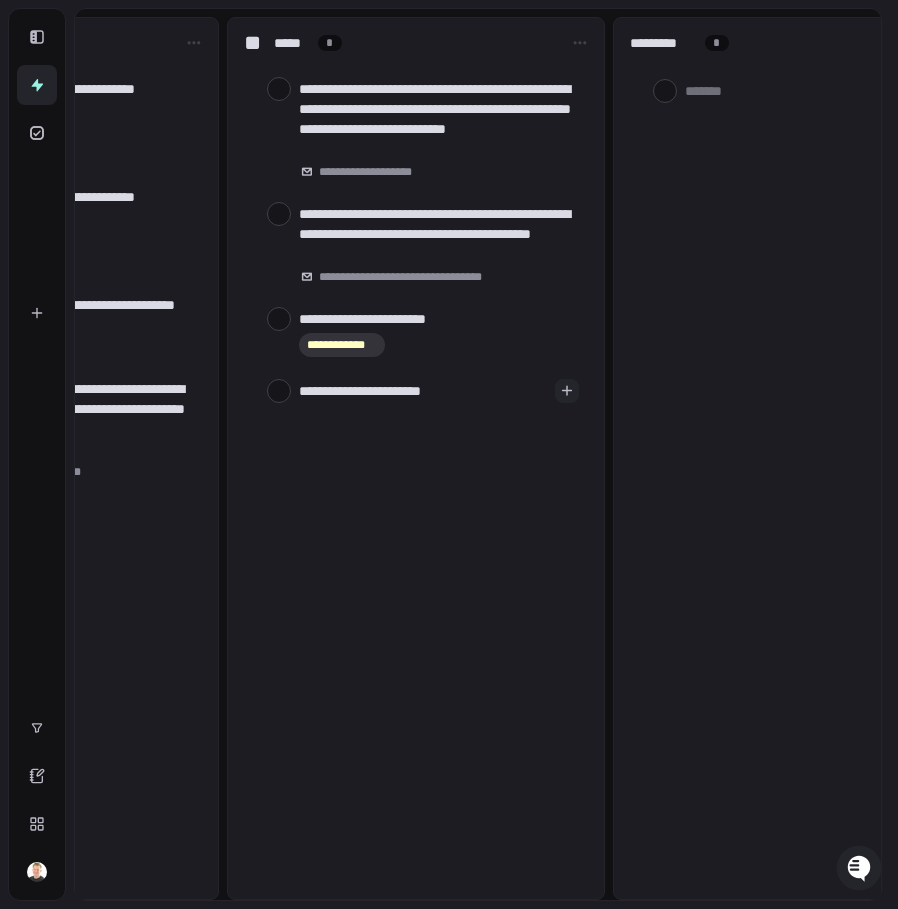 type on "**********" 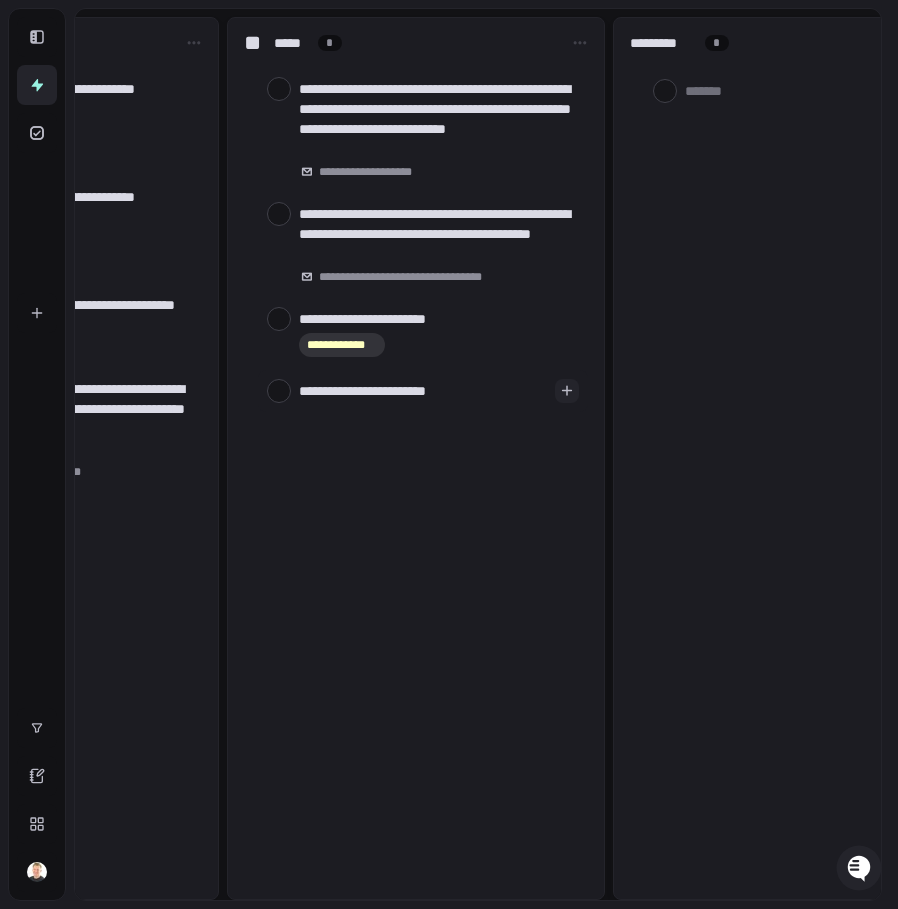 type on "**********" 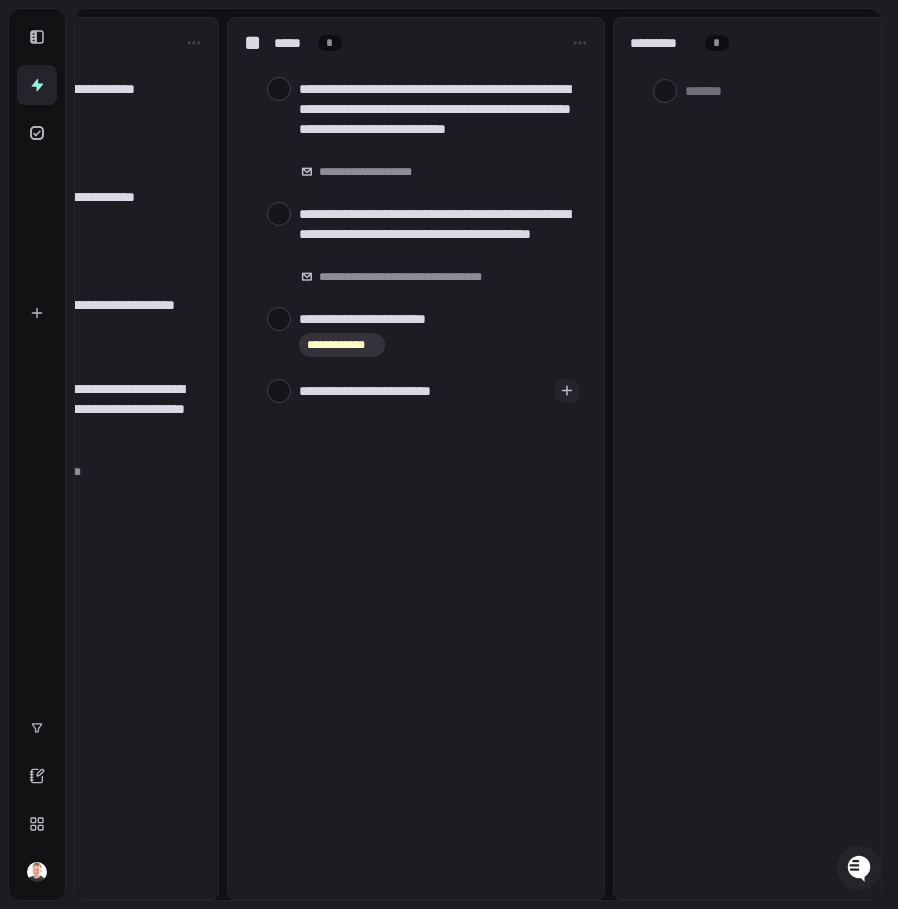 type on "*" 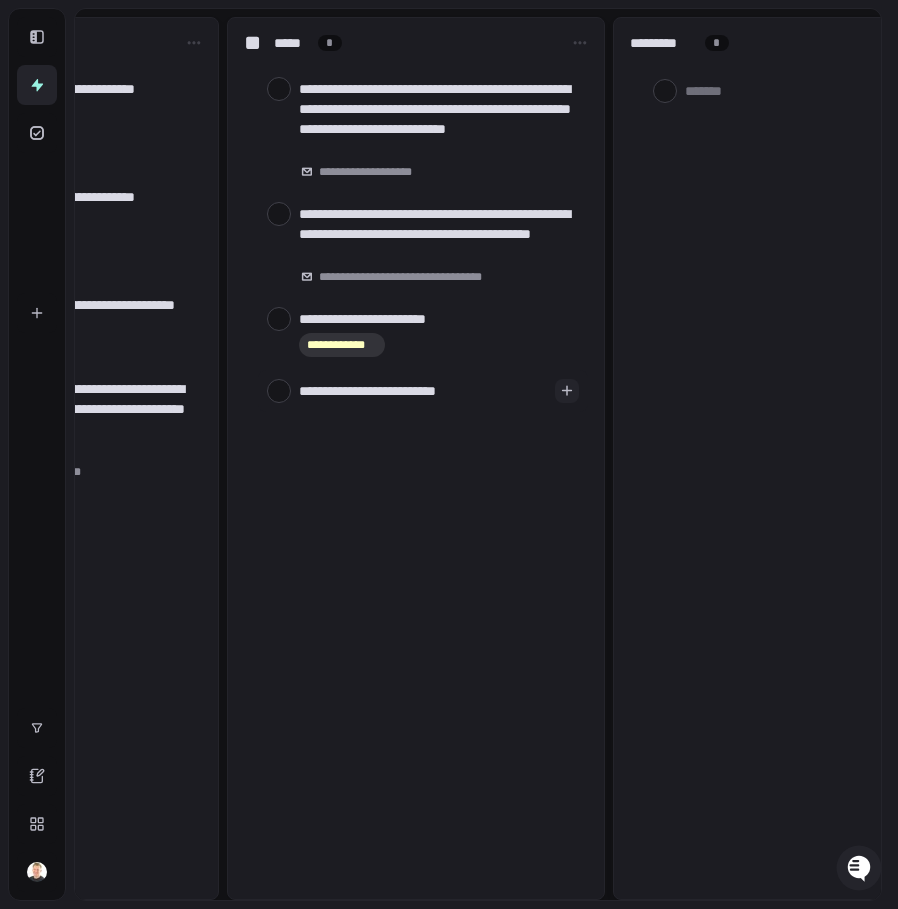 type on "**********" 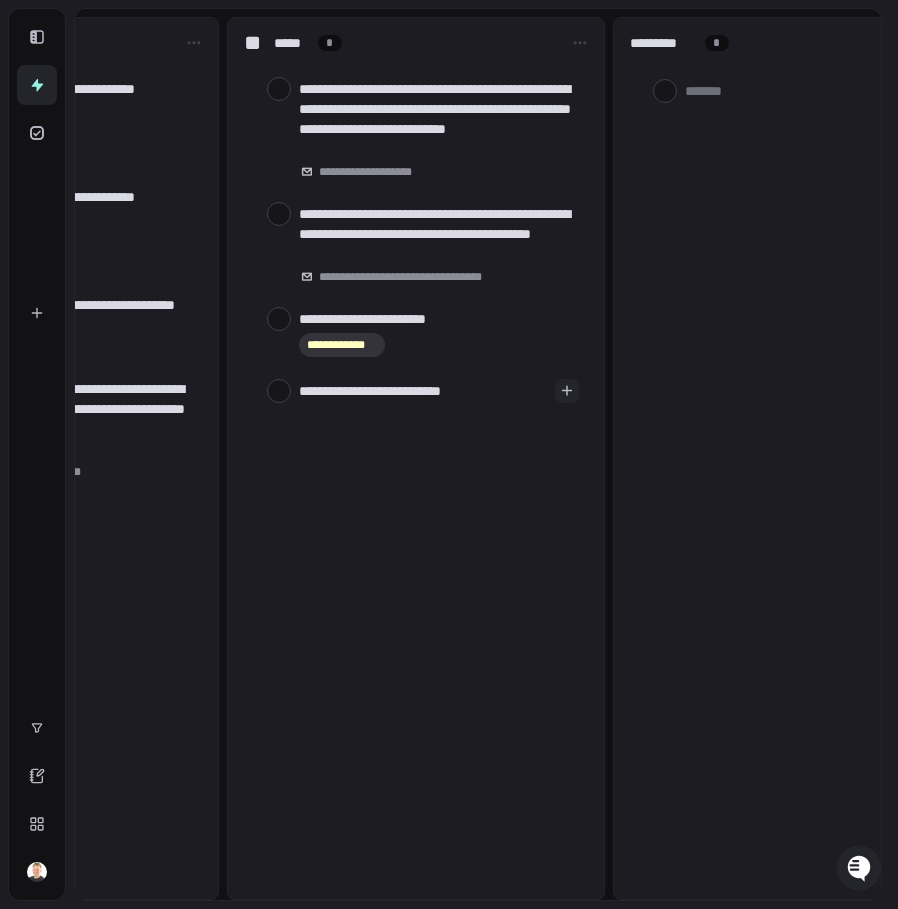 type on "**********" 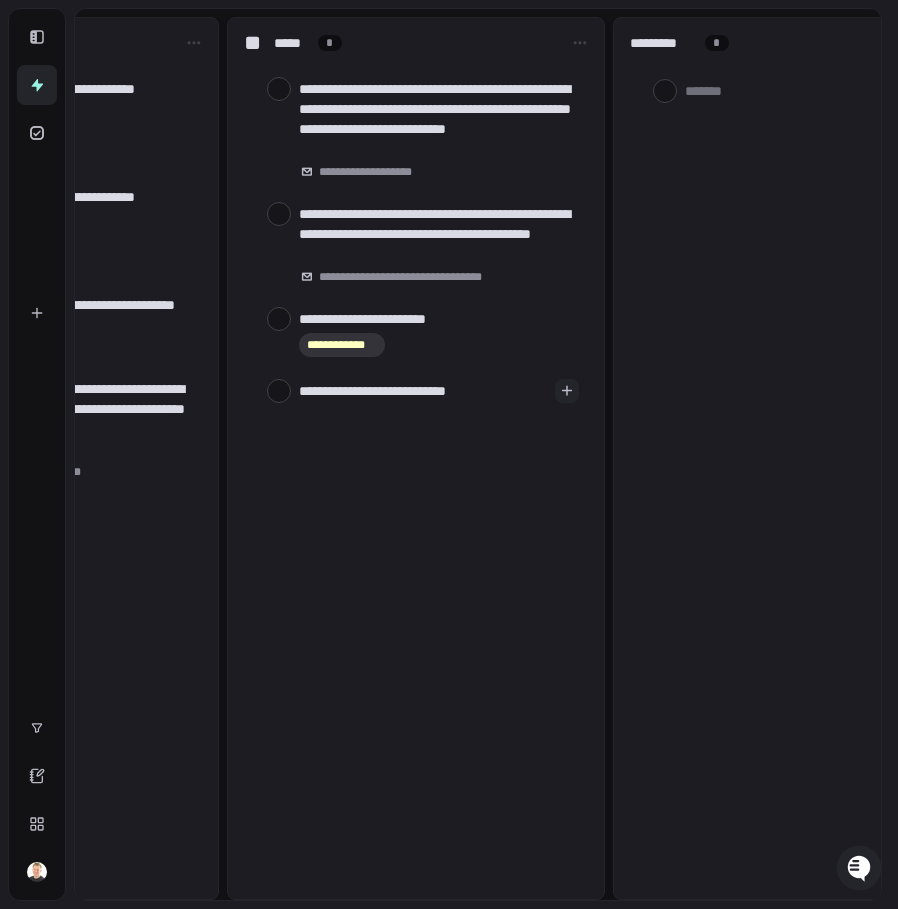 type on "**********" 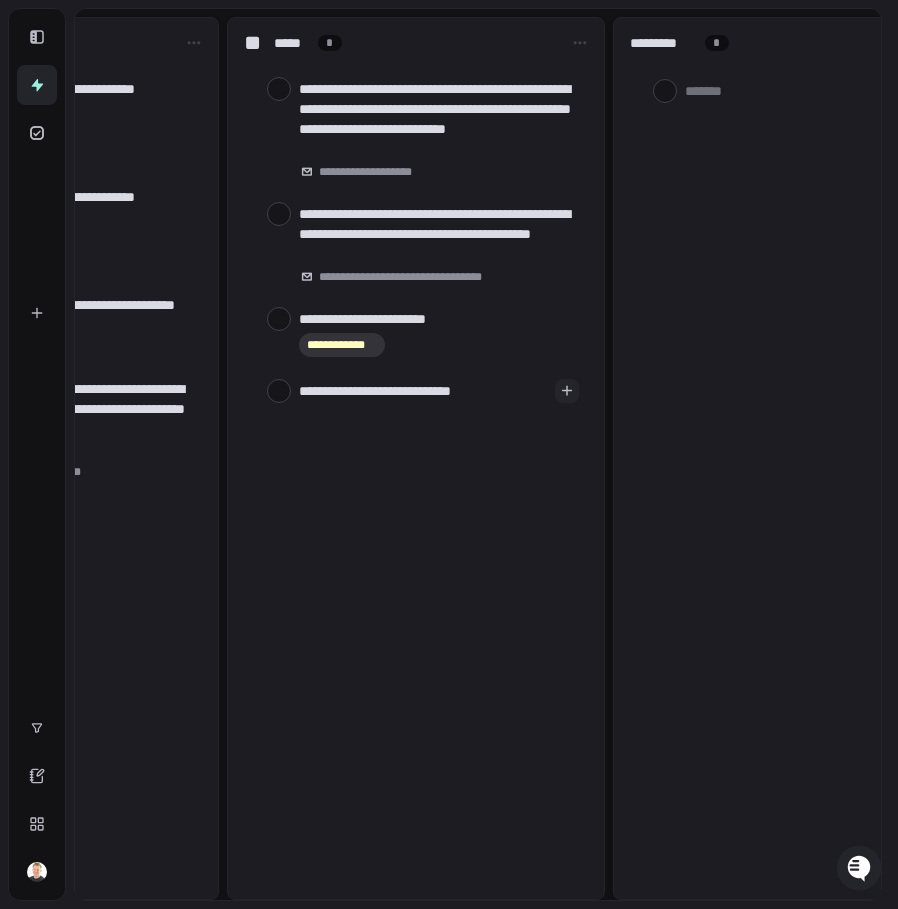 type on "**********" 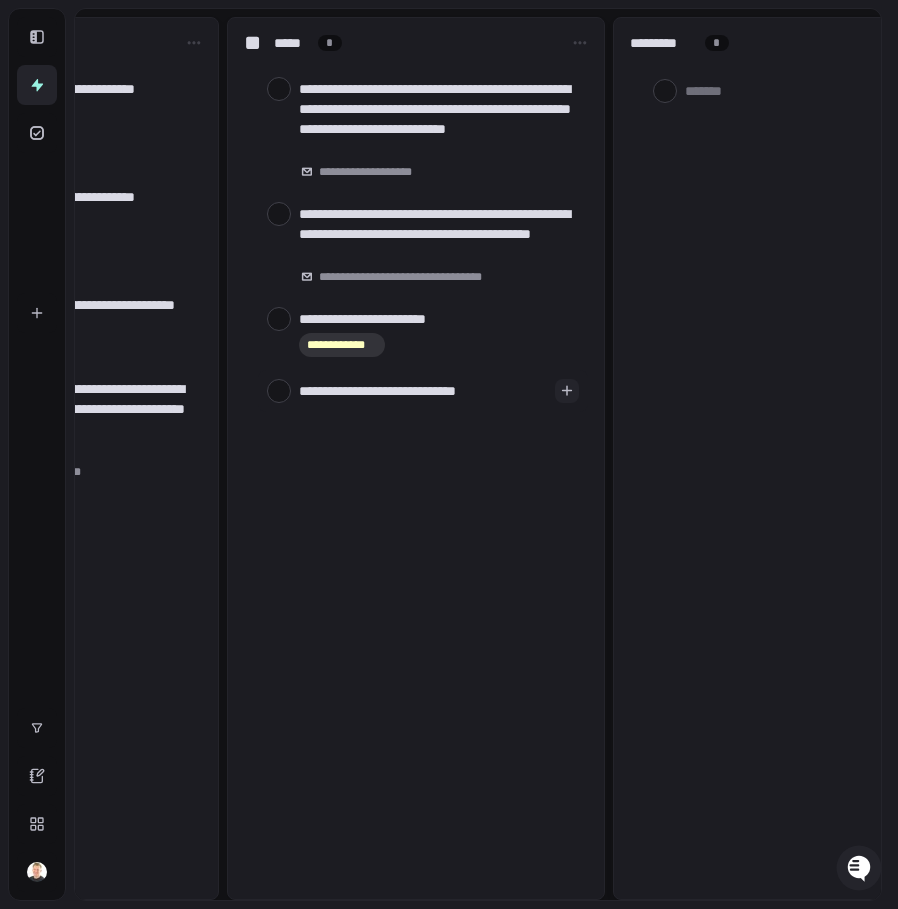 type on "**********" 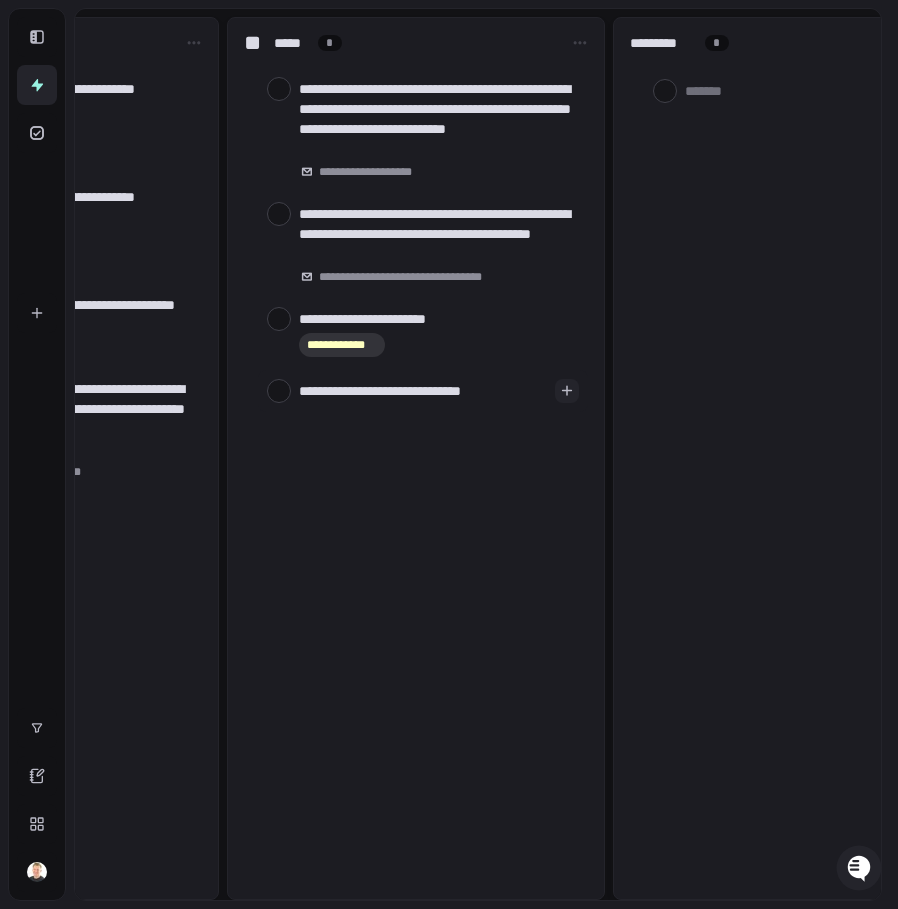 type on "**********" 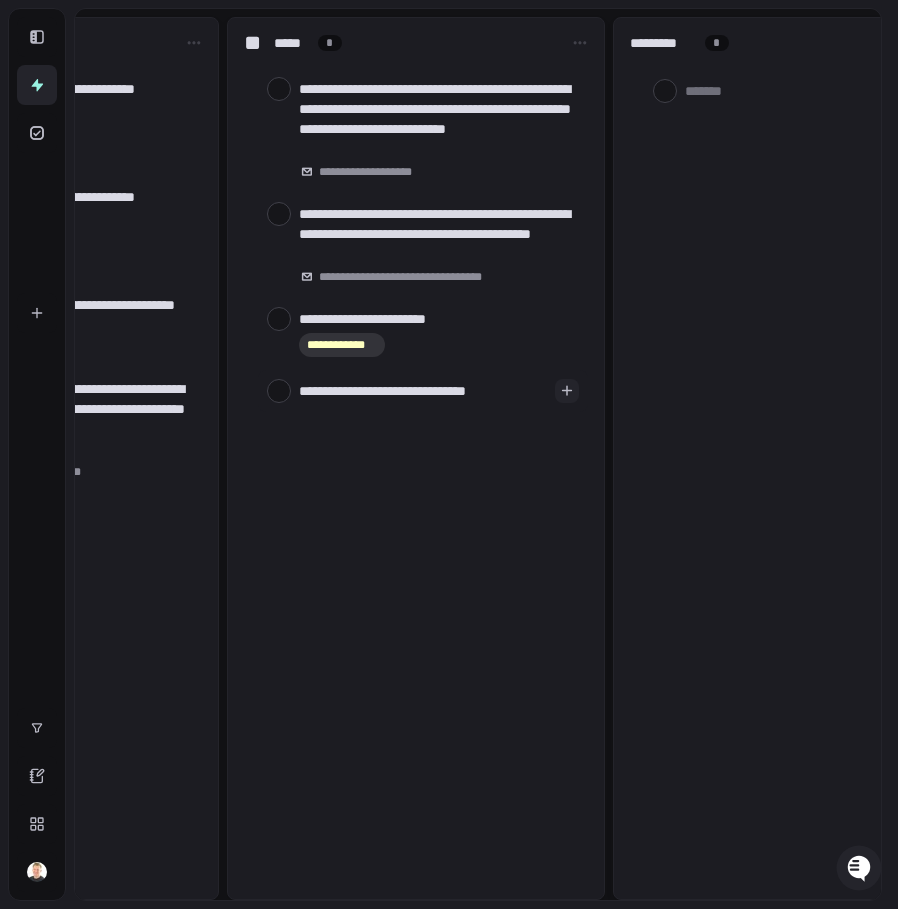 type on "**********" 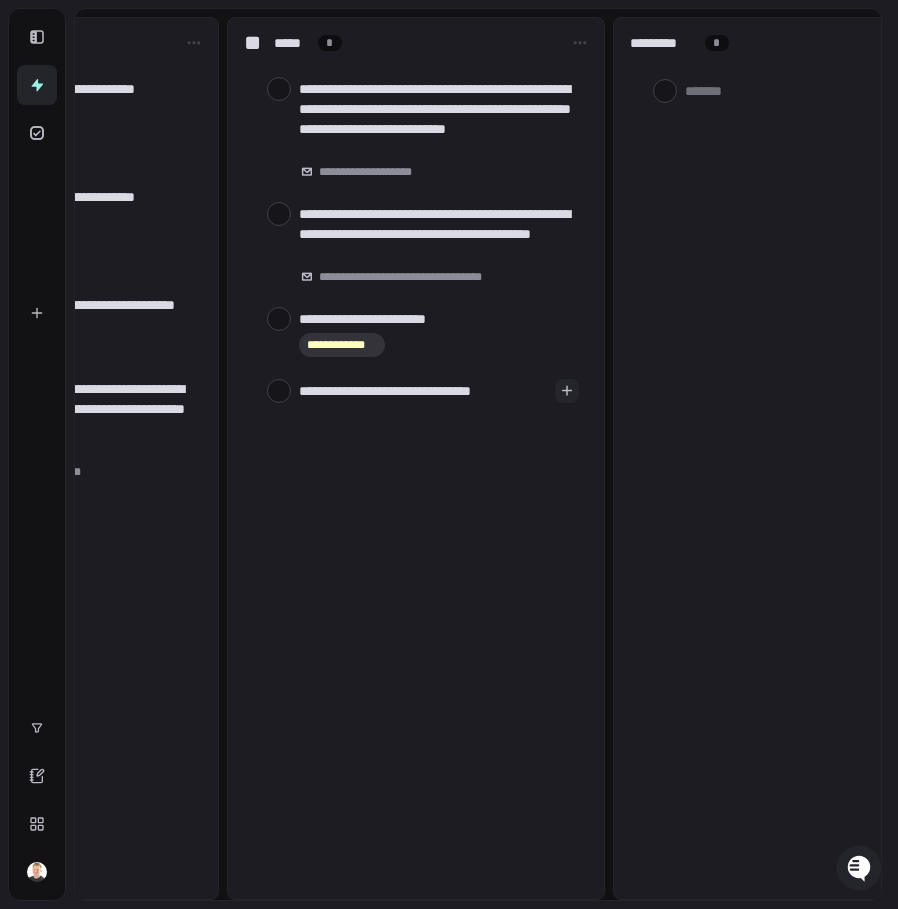 type on "**********" 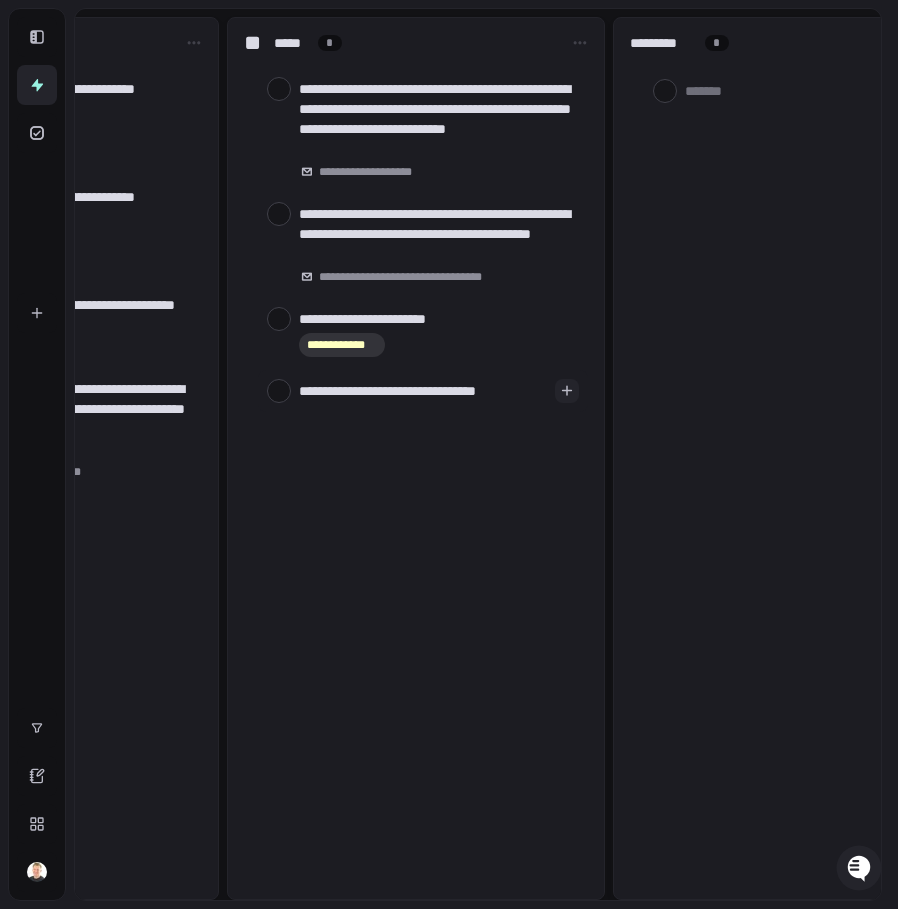type on "**********" 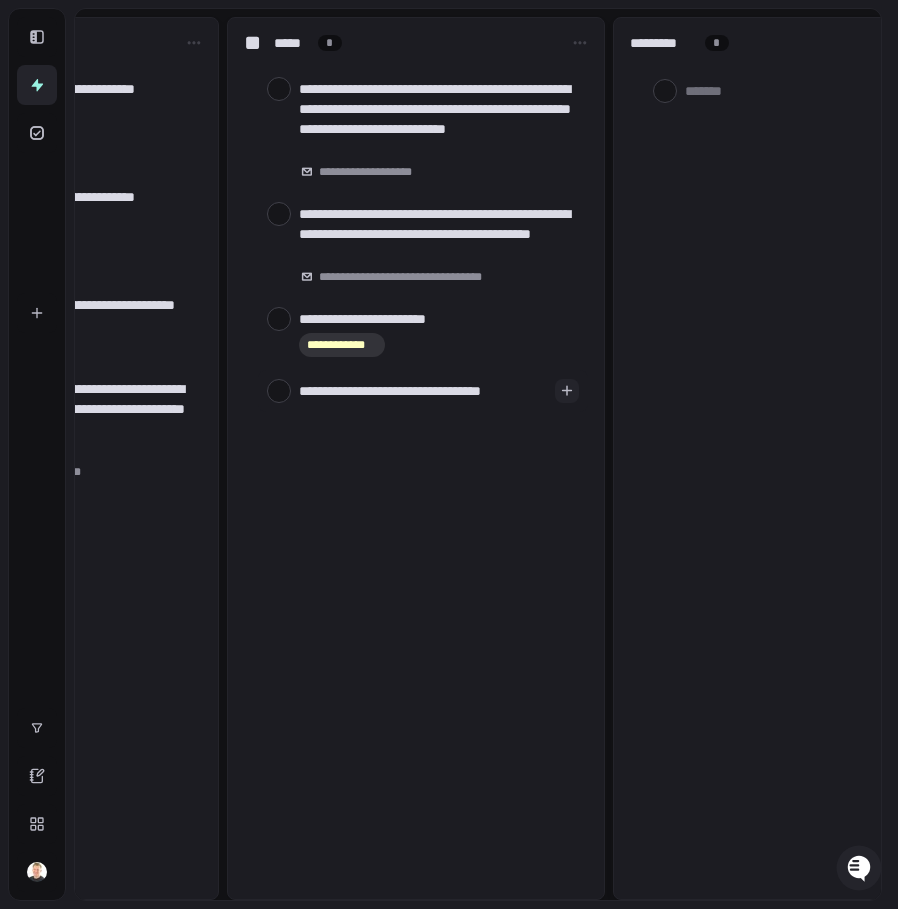 type on "**********" 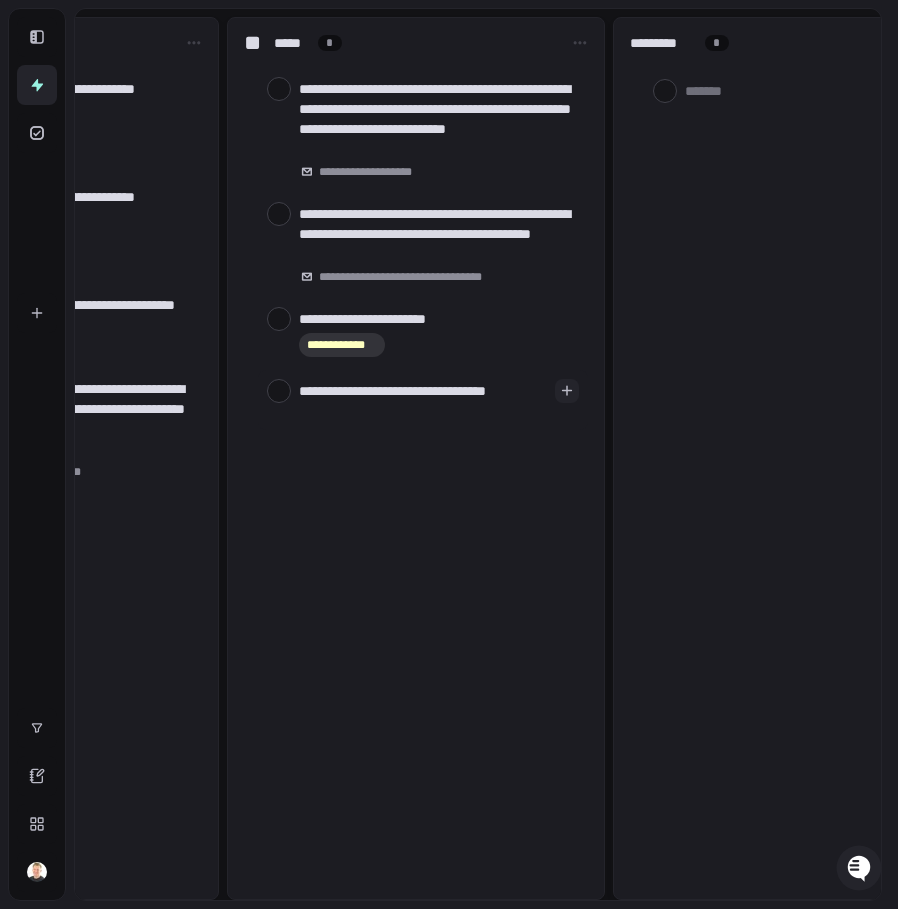type on "*" 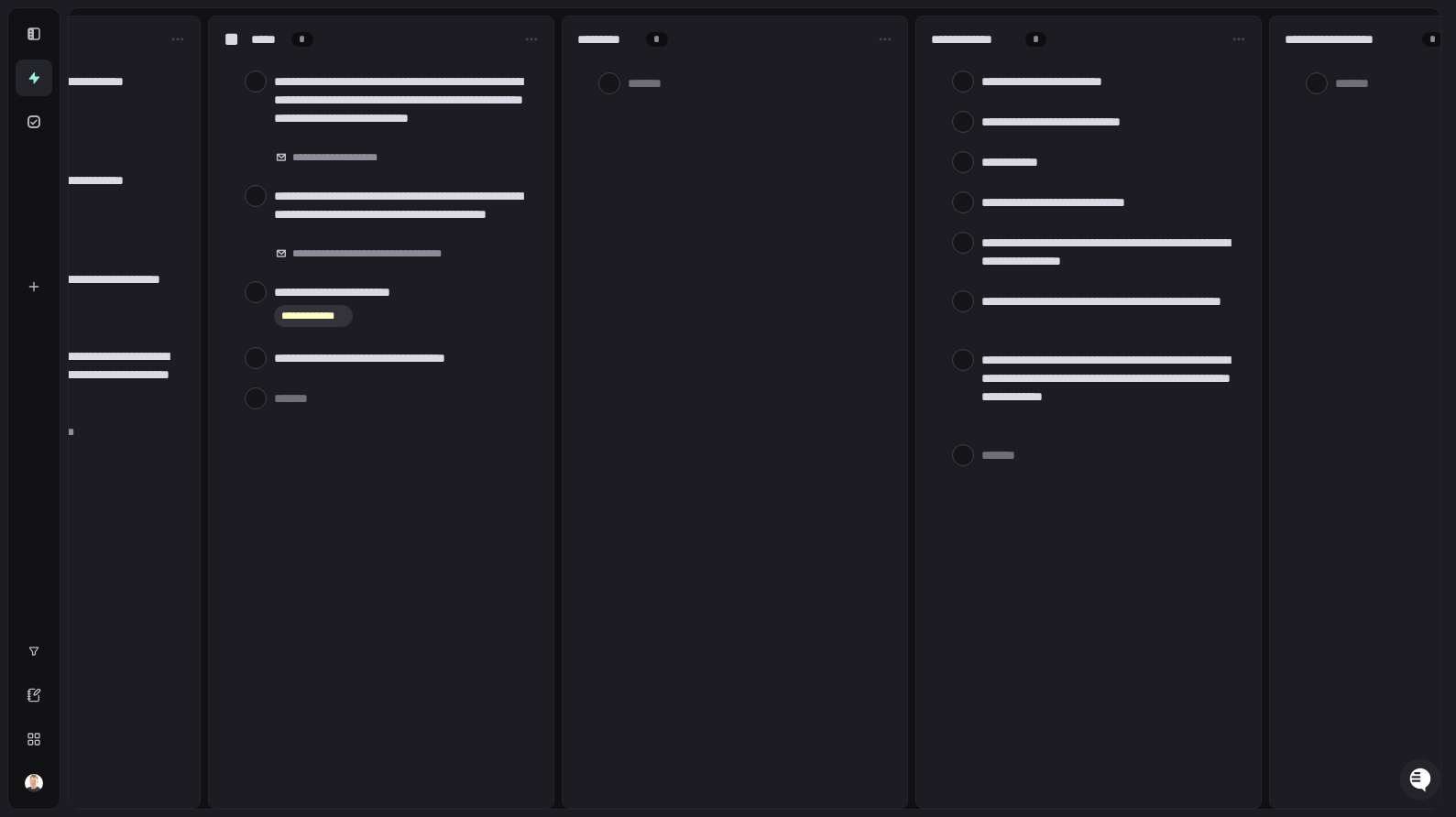type on "*" 